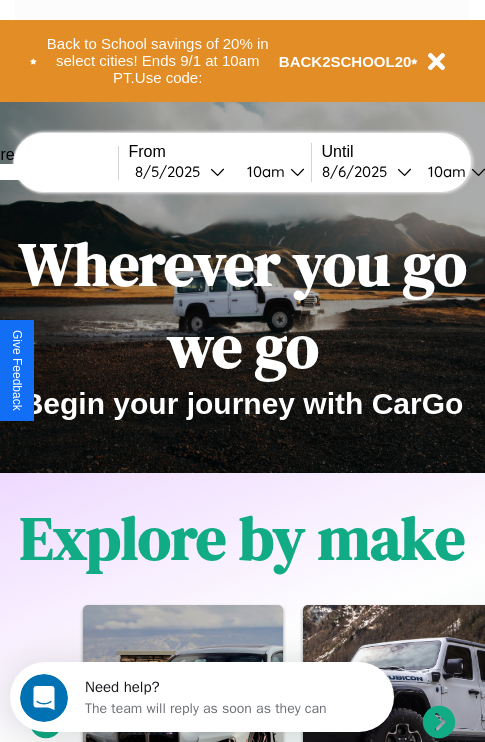 scroll, scrollTop: 0, scrollLeft: 0, axis: both 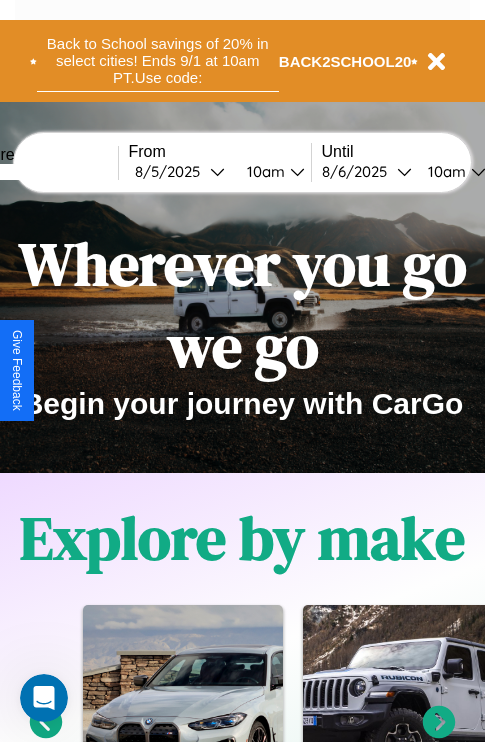click on "Back to School savings of 20% in select cities! Ends 9/1 at 10am PT.  Use code:" at bounding box center [158, 61] 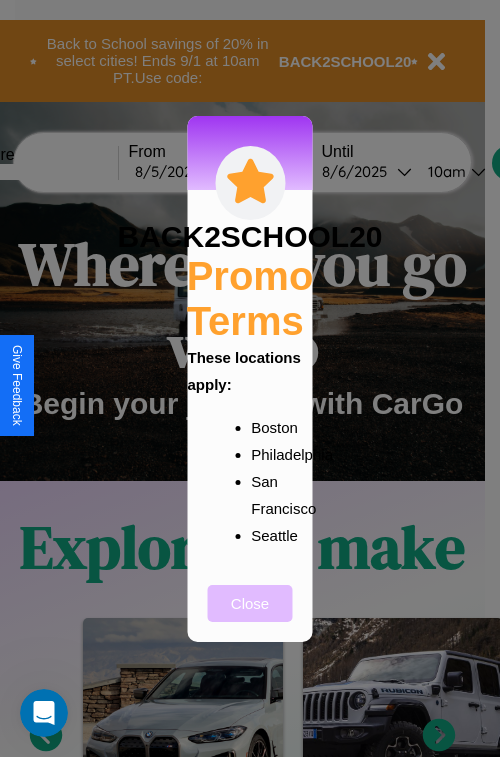 click on "Close" at bounding box center [250, 603] 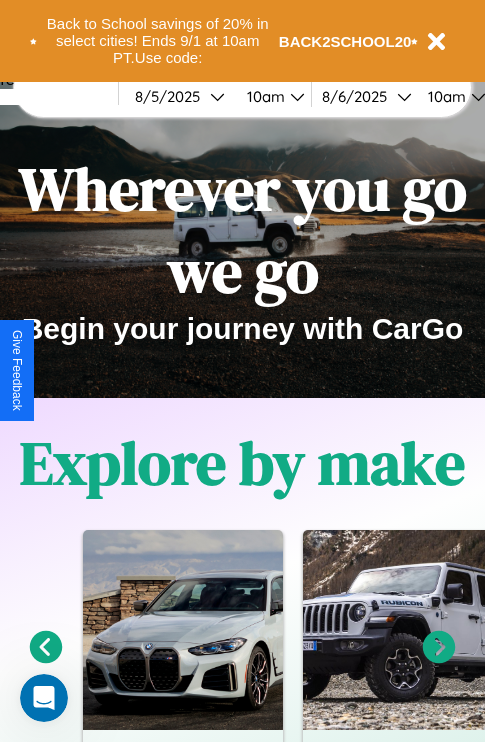 scroll, scrollTop: 308, scrollLeft: 0, axis: vertical 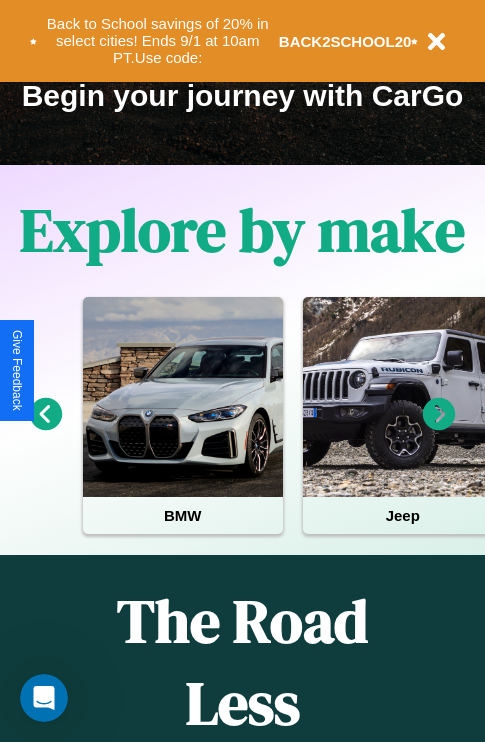 click 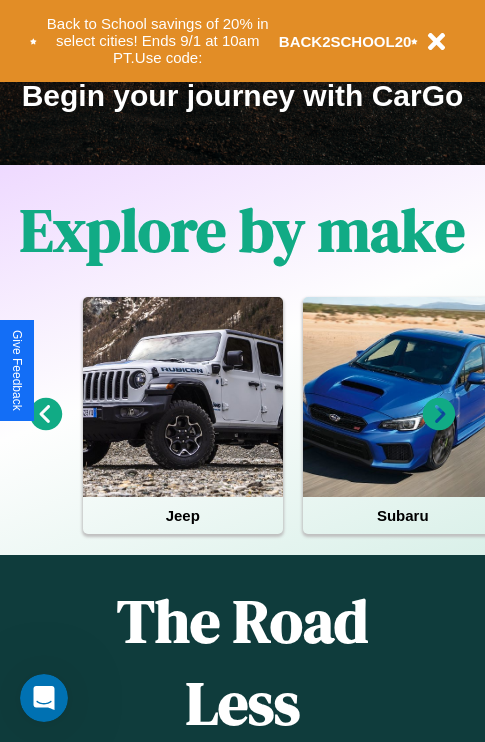 click 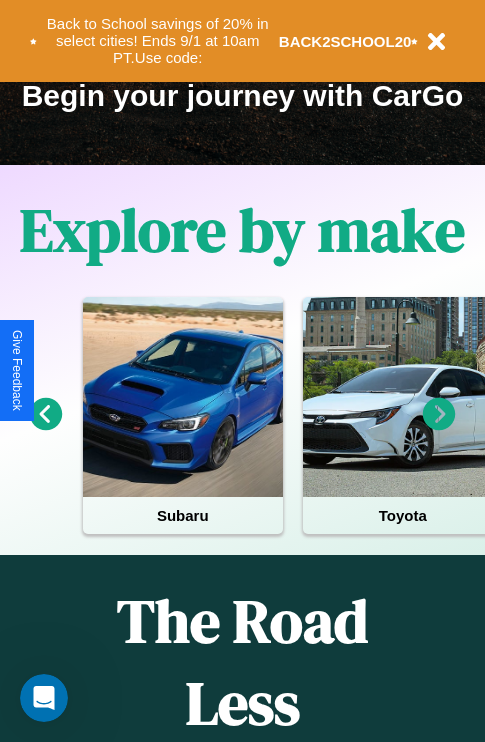 click 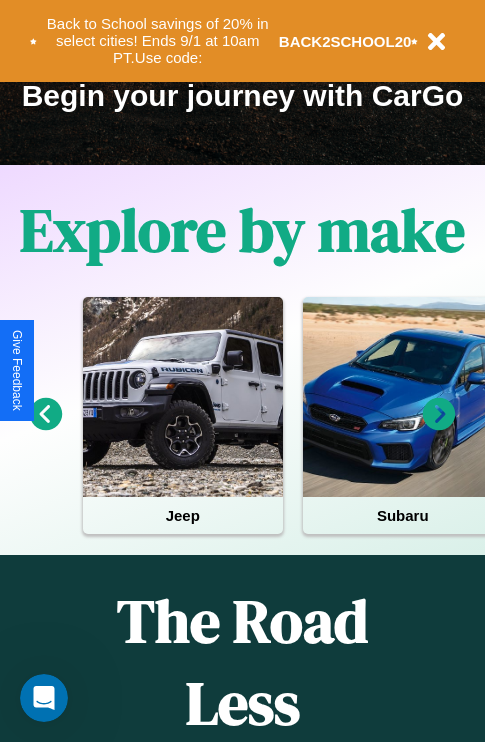 click 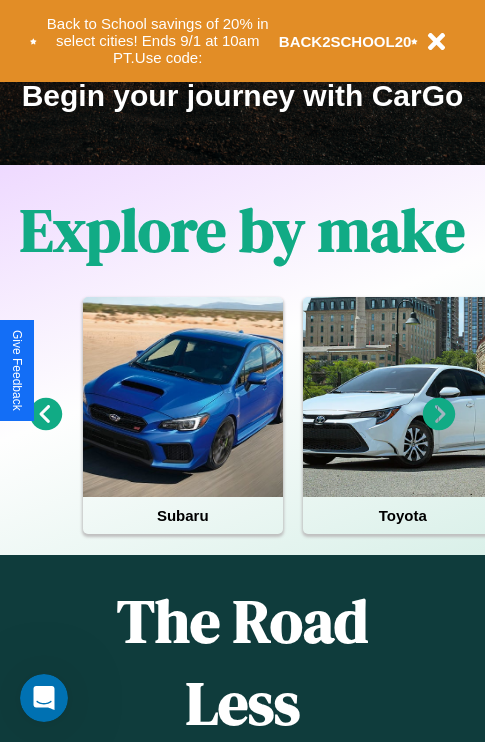 click 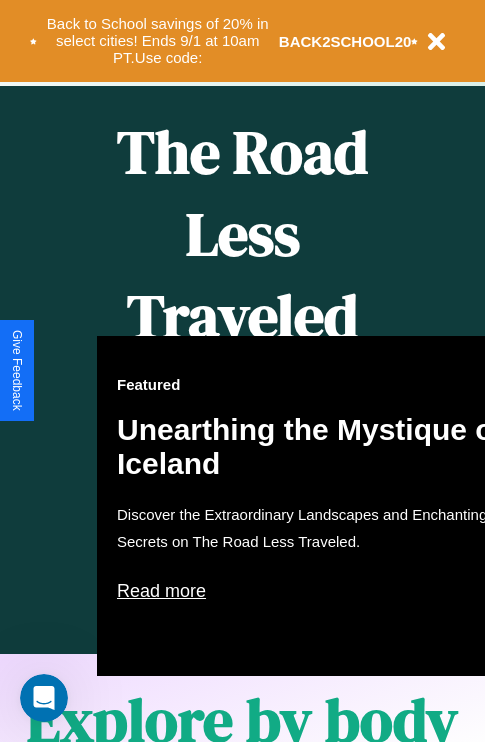 scroll, scrollTop: 1947, scrollLeft: 0, axis: vertical 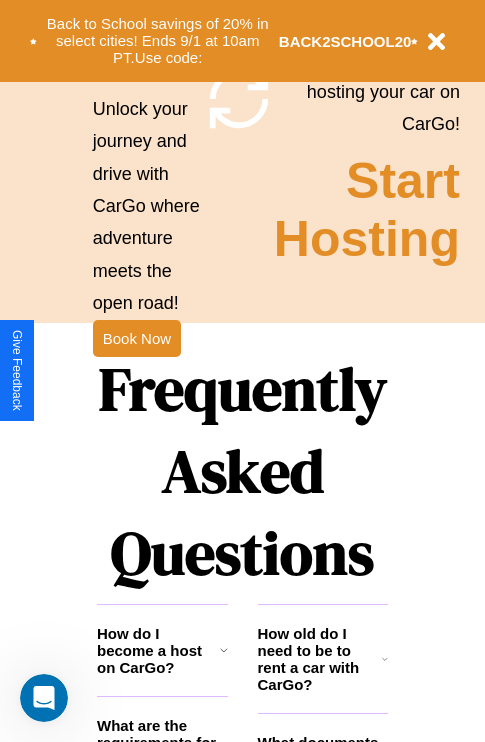 click on "Frequently Asked Questions" at bounding box center (242, 471) 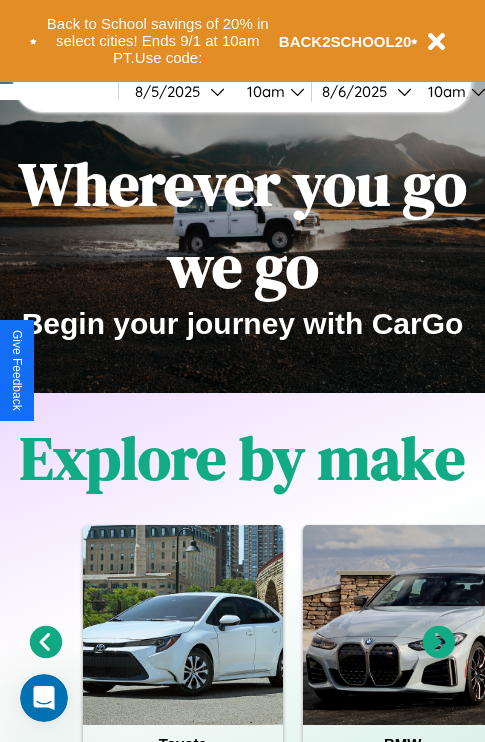 scroll, scrollTop: 0, scrollLeft: 0, axis: both 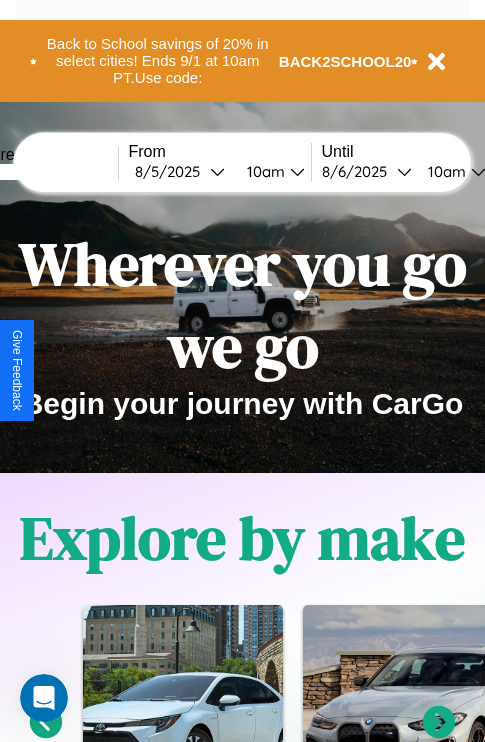 click at bounding box center (43, 172) 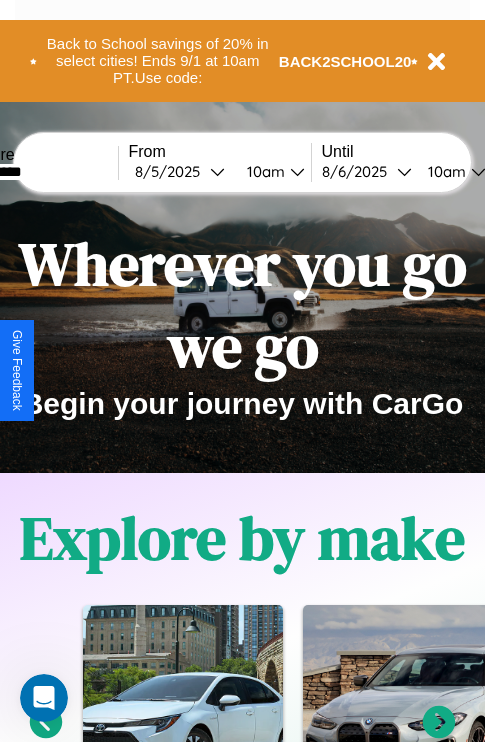 type on "*********" 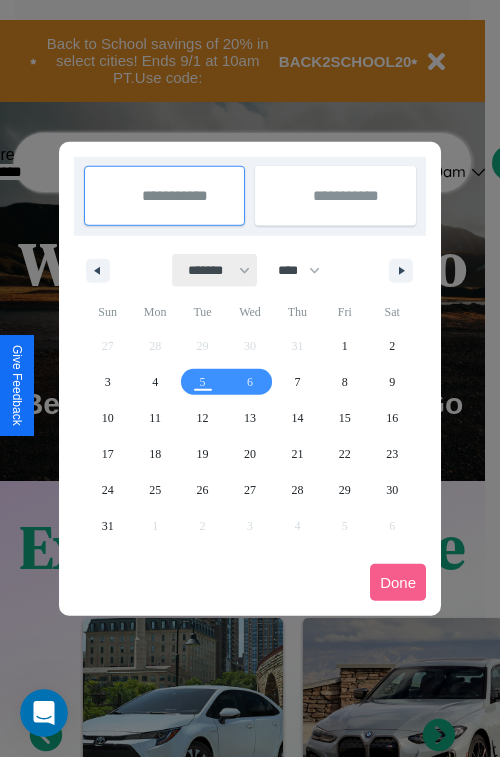 click on "******* ******** ***** ***** *** **** **** ****** ********* ******* ******** ********" at bounding box center [215, 270] 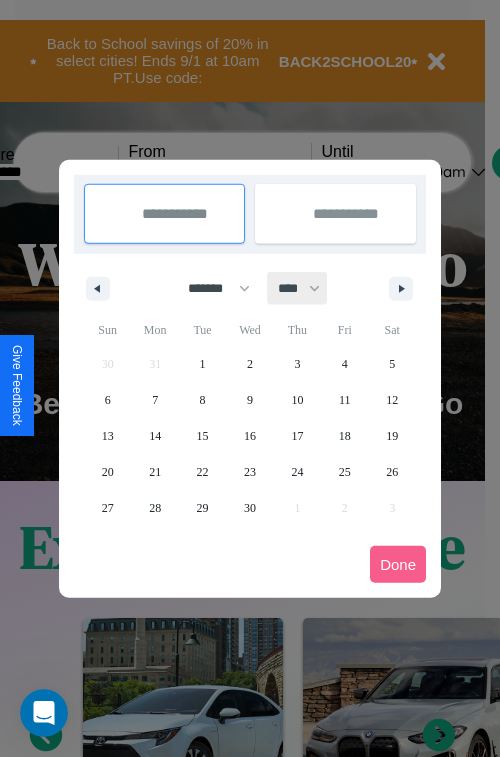 click on "**** **** **** **** **** **** **** **** **** **** **** **** **** **** **** **** **** **** **** **** **** **** **** **** **** **** **** **** **** **** **** **** **** **** **** **** **** **** **** **** **** **** **** **** **** **** **** **** **** **** **** **** **** **** **** **** **** **** **** **** **** **** **** **** **** **** **** **** **** **** **** **** **** **** **** **** **** **** **** **** **** **** **** **** **** **** **** **** **** **** **** **** **** **** **** **** **** **** **** **** **** **** **** **** **** **** **** **** **** **** **** **** **** **** **** **** **** **** **** **** ****" at bounding box center [298, 288] 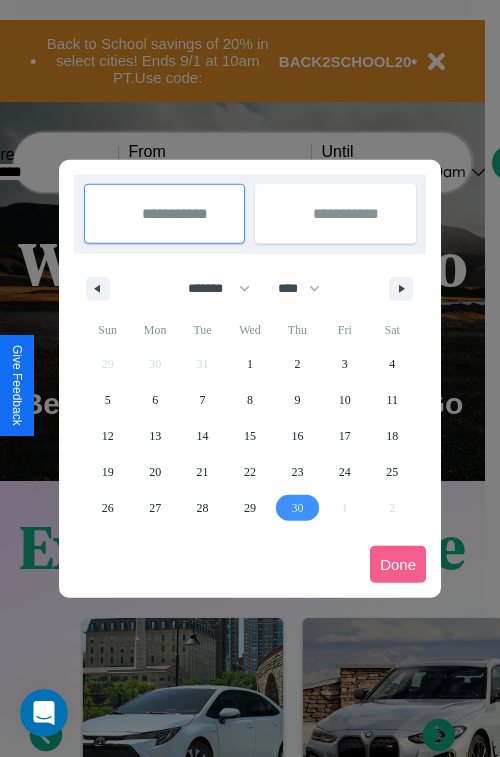 click on "30" at bounding box center (297, 508) 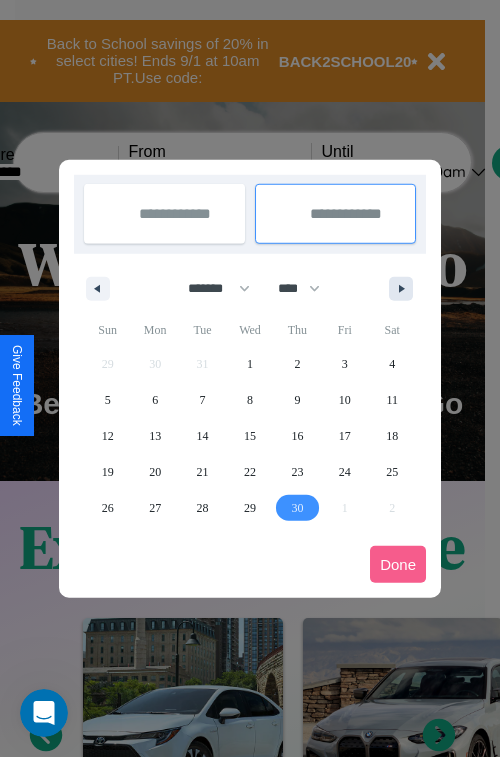 click at bounding box center [405, 289] 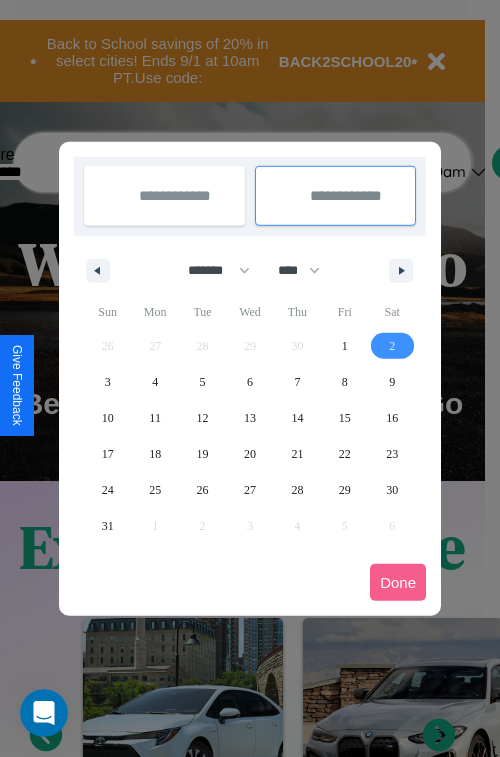 click on "2" at bounding box center (392, 346) 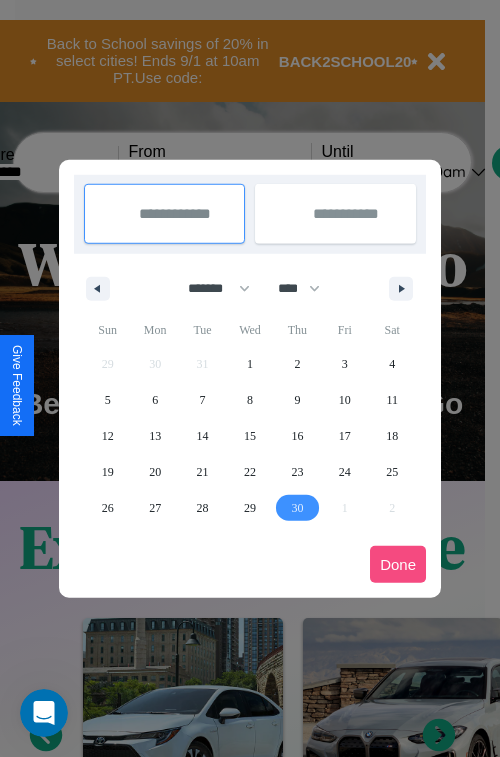 click on "Done" at bounding box center [398, 564] 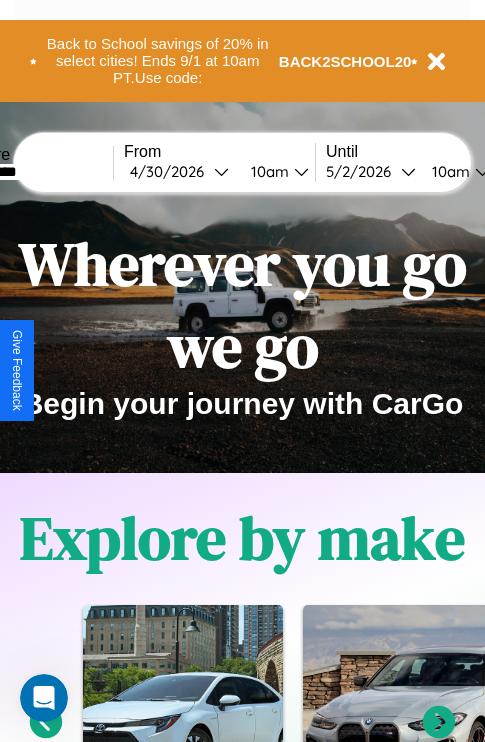 scroll, scrollTop: 0, scrollLeft: 73, axis: horizontal 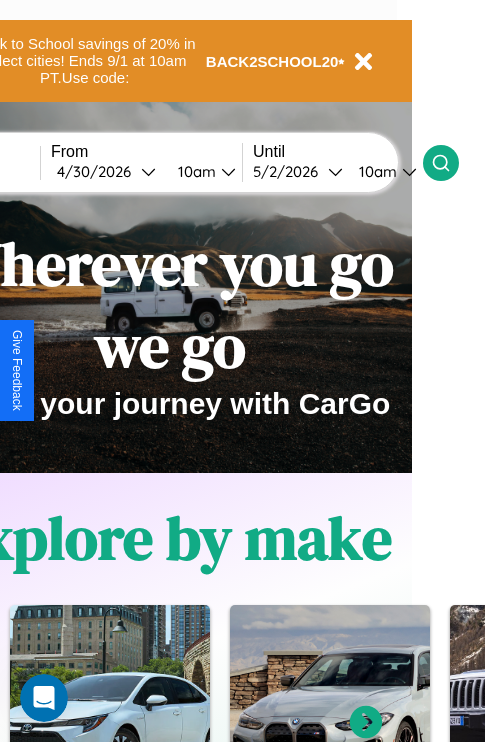 click 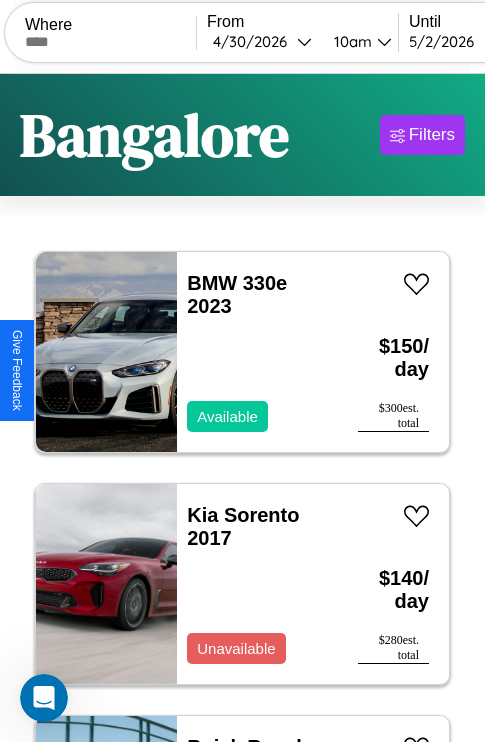 scroll, scrollTop: 95, scrollLeft: 0, axis: vertical 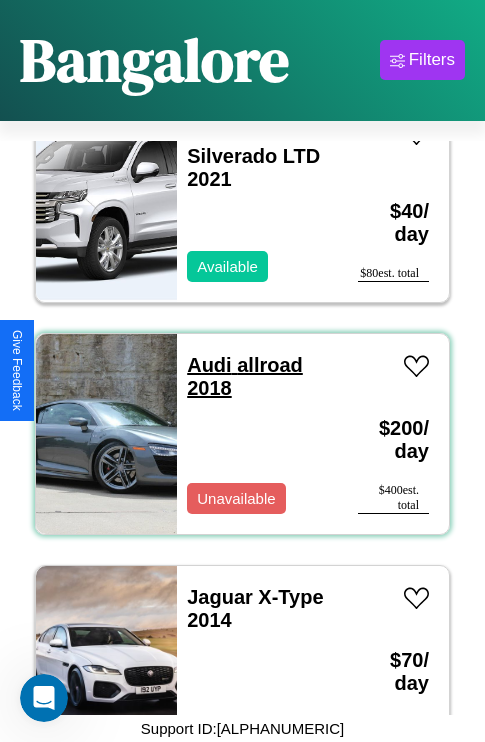 click on "Audi   allroad   2018" at bounding box center (245, 376) 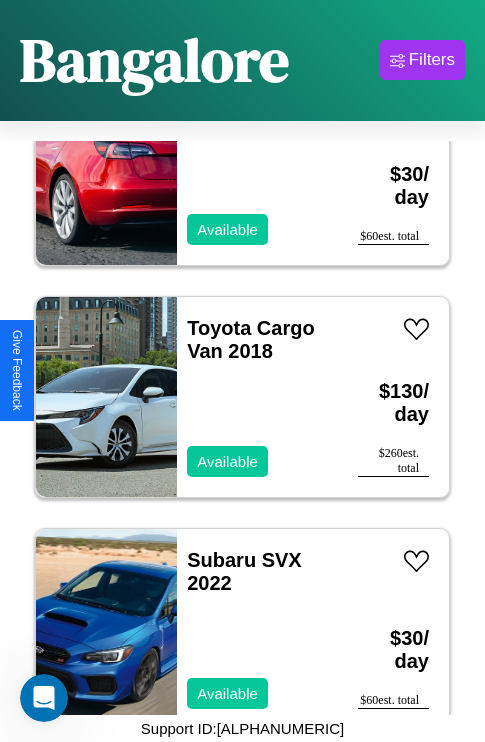 scroll, scrollTop: 771, scrollLeft: 0, axis: vertical 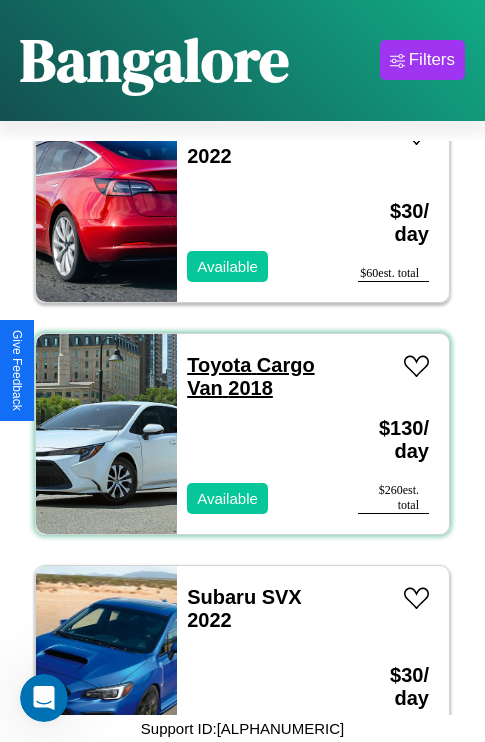 click on "Toyota   Cargo Van   2018" at bounding box center [250, 376] 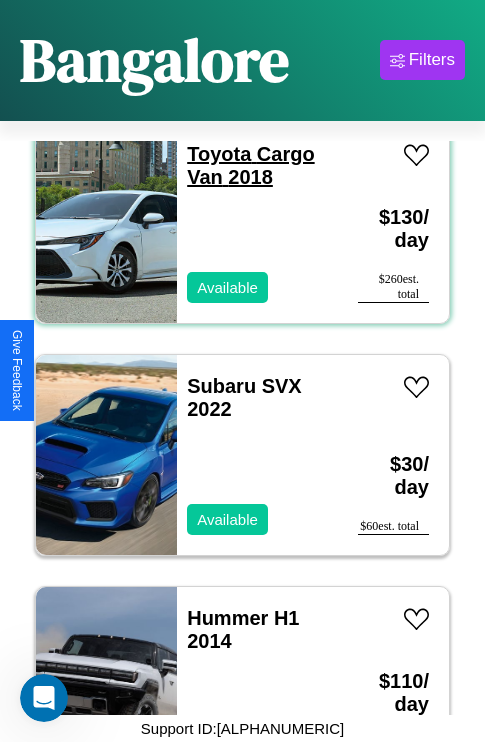 scroll, scrollTop: 1003, scrollLeft: 0, axis: vertical 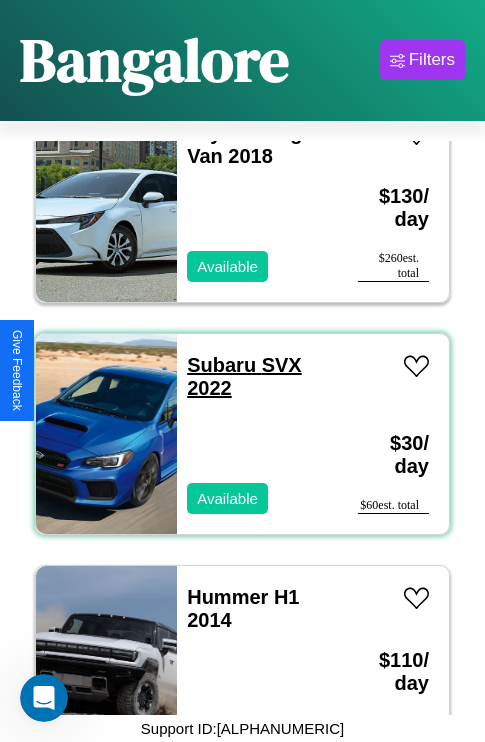 click on "Subaru   SVX   2022" at bounding box center [244, 376] 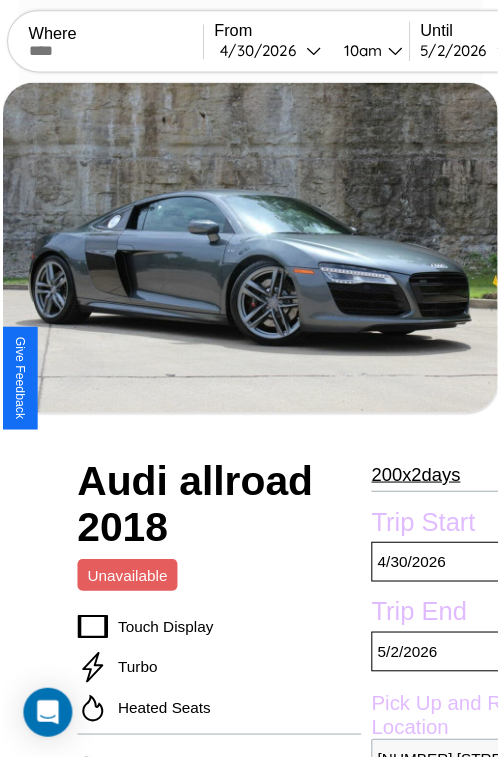 scroll, scrollTop: 180, scrollLeft: 96, axis: both 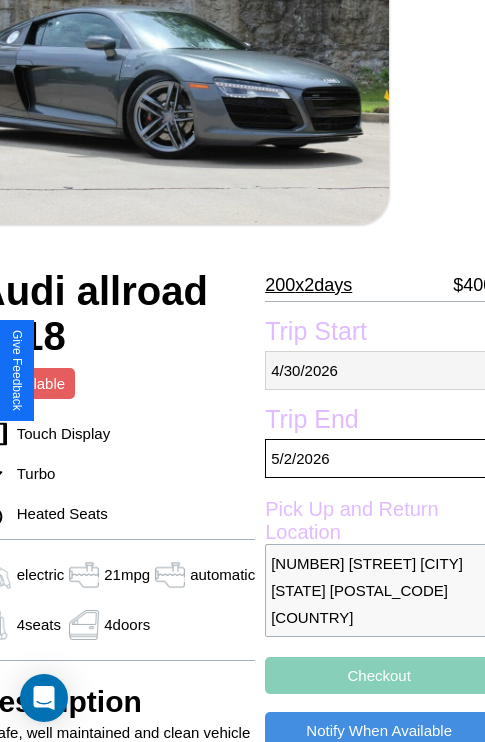 click on "[DATE]" at bounding box center (379, 370) 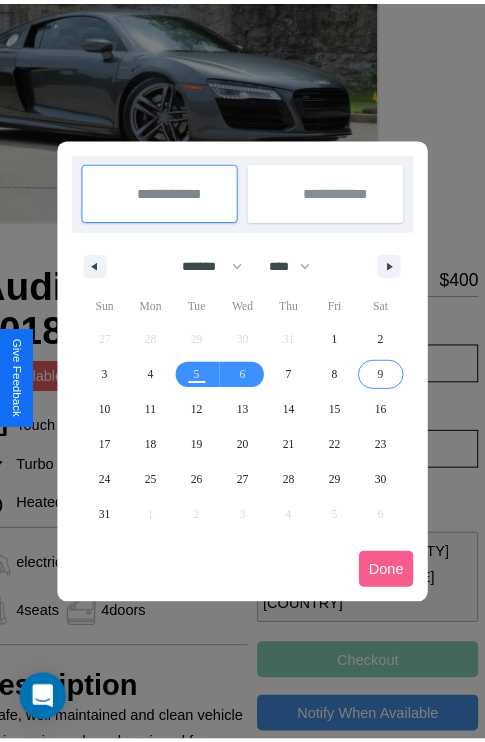 scroll, scrollTop: 0, scrollLeft: 96, axis: horizontal 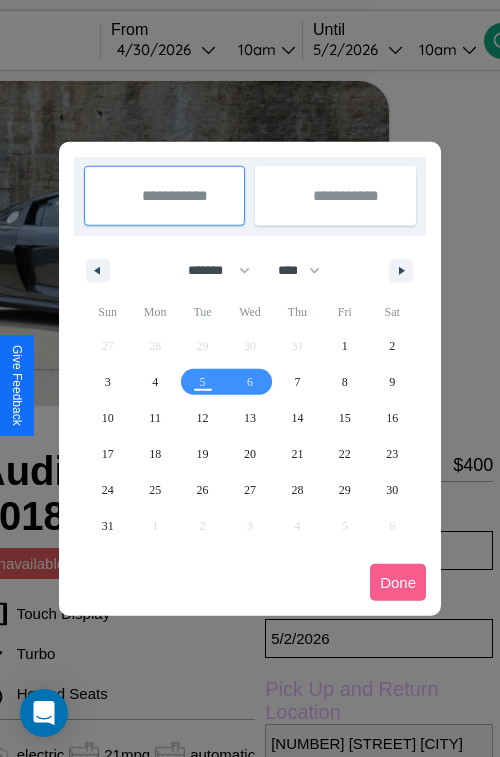 click at bounding box center [250, 378] 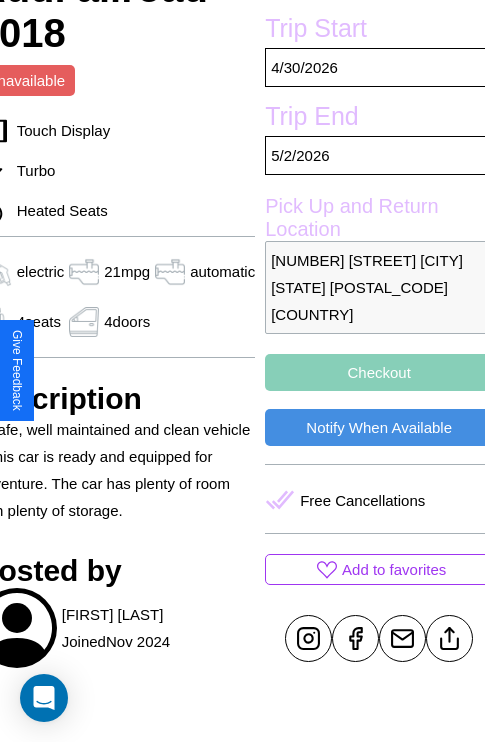 scroll, scrollTop: 485, scrollLeft: 96, axis: both 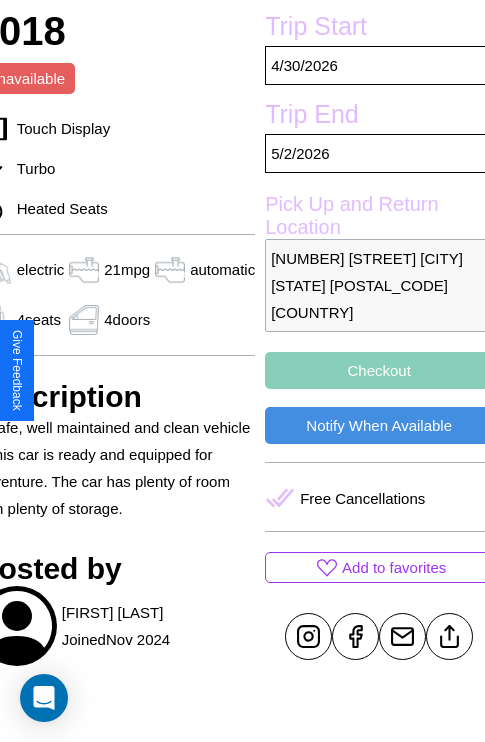 click on "Checkout" at bounding box center [379, 370] 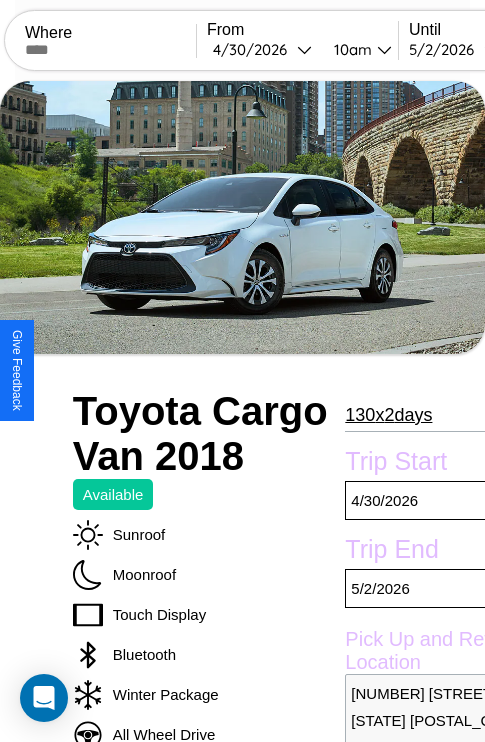 scroll, scrollTop: 44, scrollLeft: 0, axis: vertical 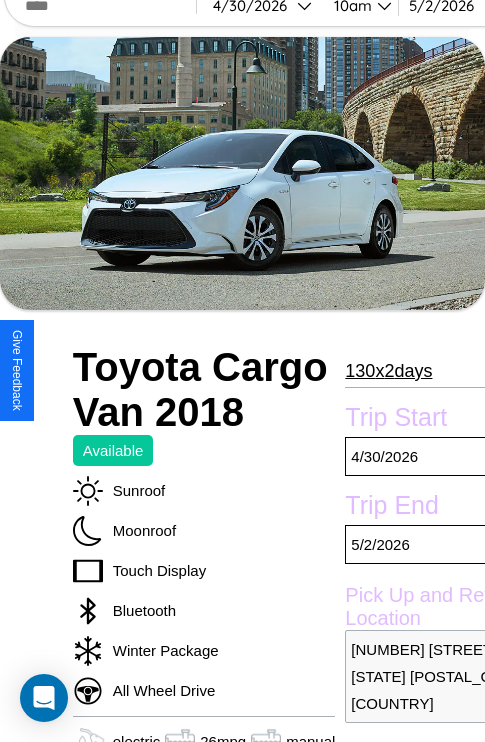 click on "130  x  2  days" at bounding box center (388, 371) 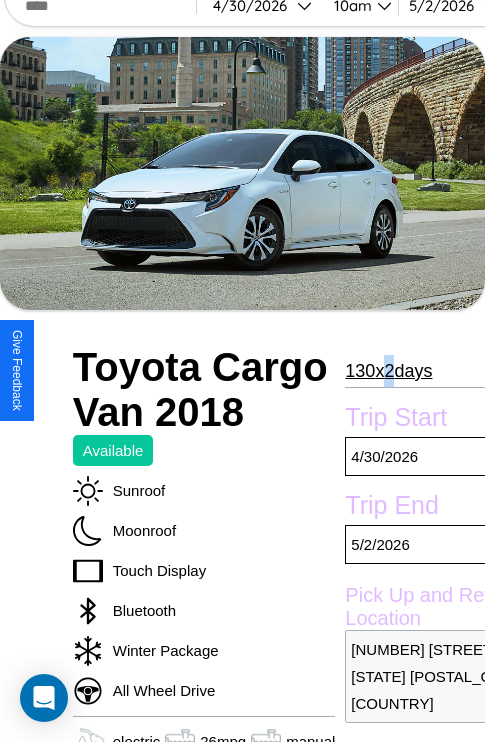 click on "130  x  2  days" at bounding box center (388, 371) 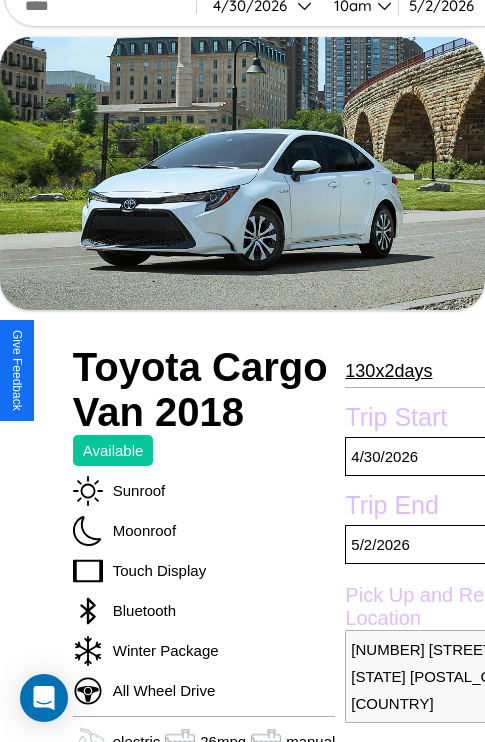 click on "130  x  2  days" at bounding box center [388, 371] 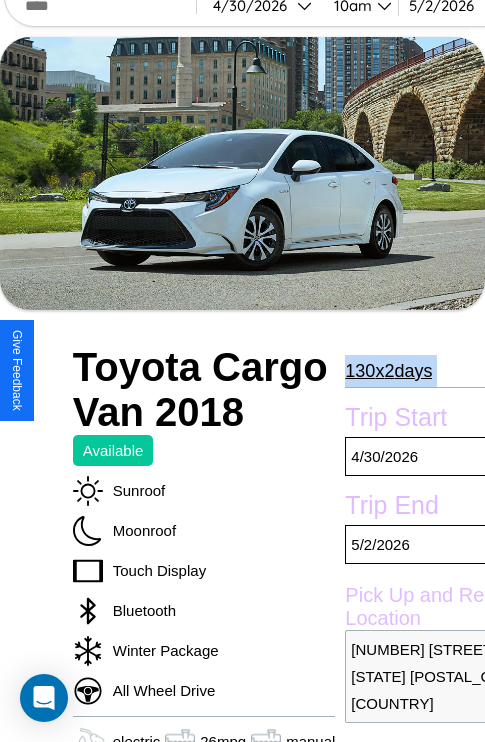 click on "130  x  2  days" at bounding box center [388, 371] 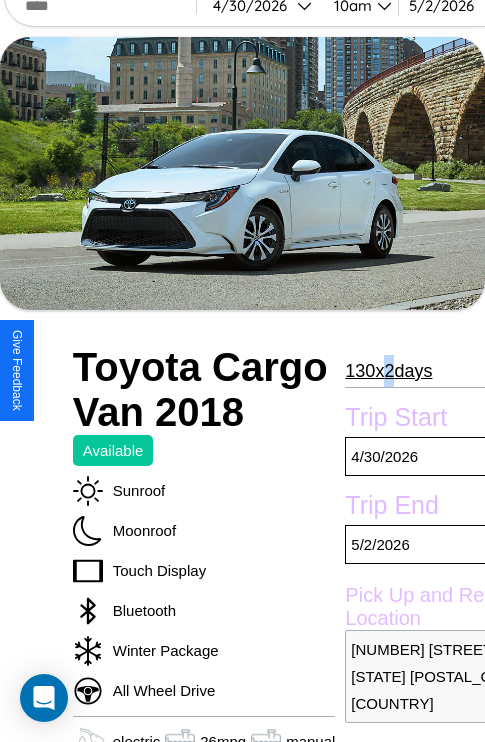 click on "130  x  2  days" at bounding box center [388, 371] 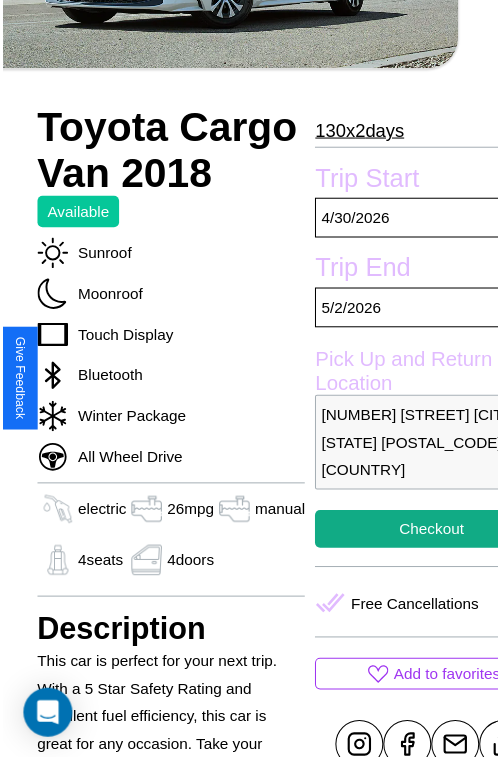 scroll, scrollTop: 550, scrollLeft: 80, axis: both 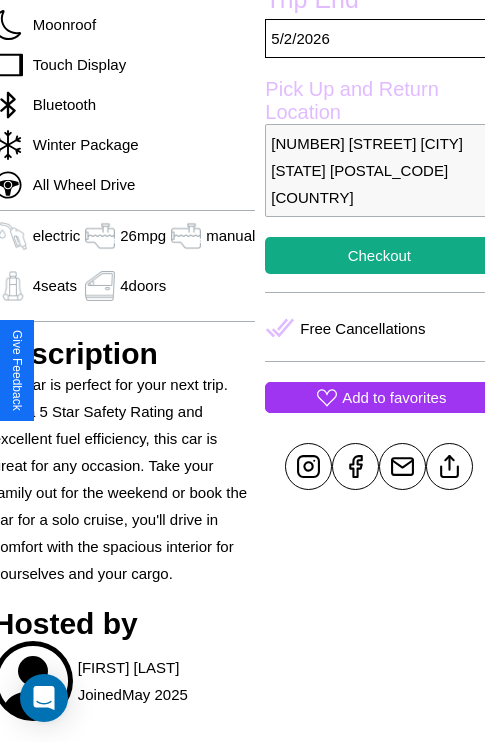 click on "Add to favorites" at bounding box center [394, 397] 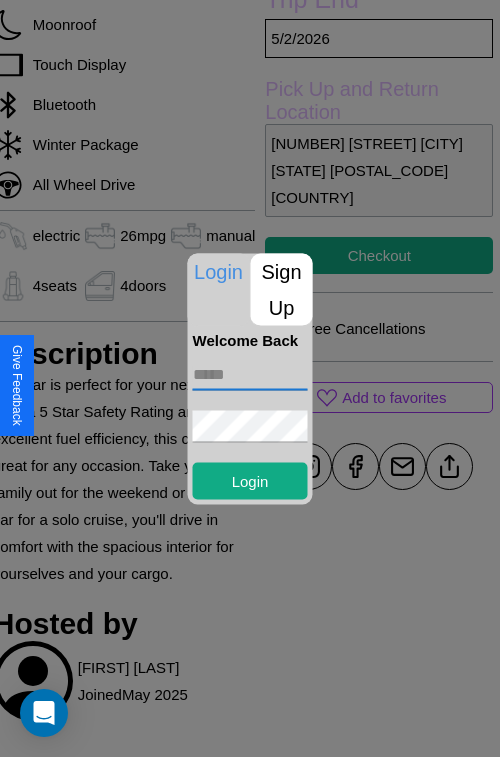 click at bounding box center (250, 374) 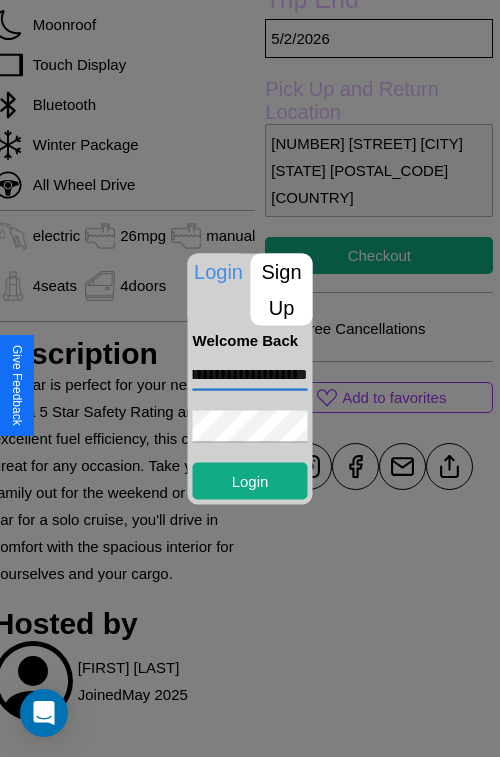 scroll, scrollTop: 0, scrollLeft: 62, axis: horizontal 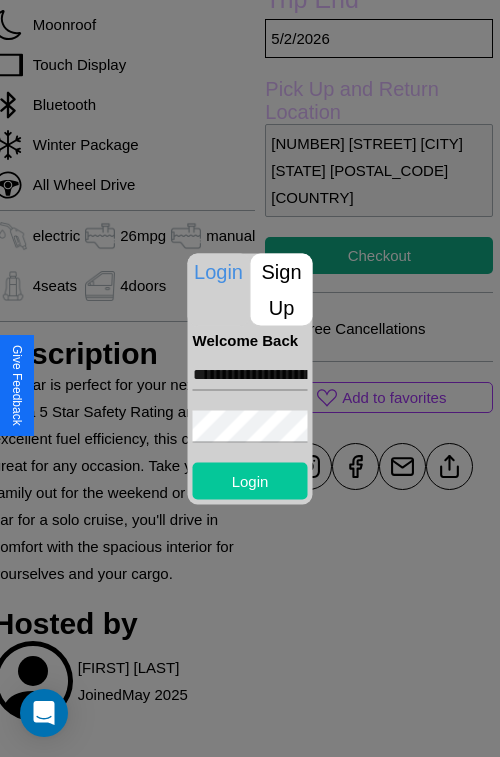 click on "Login" at bounding box center [250, 480] 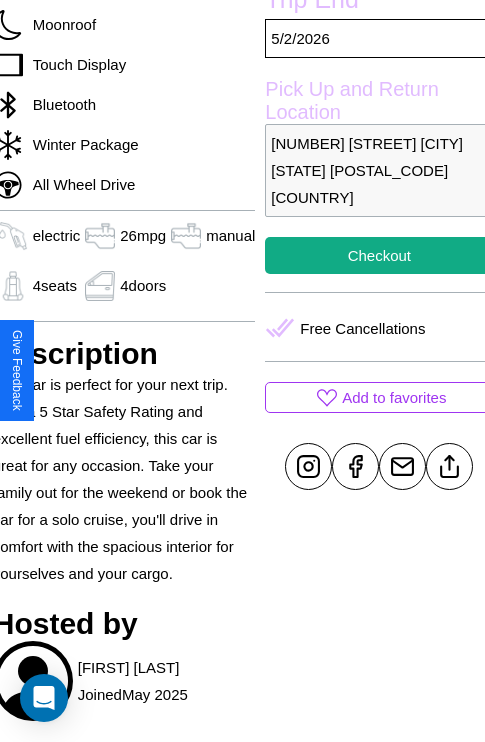 scroll, scrollTop: 408, scrollLeft: 80, axis: both 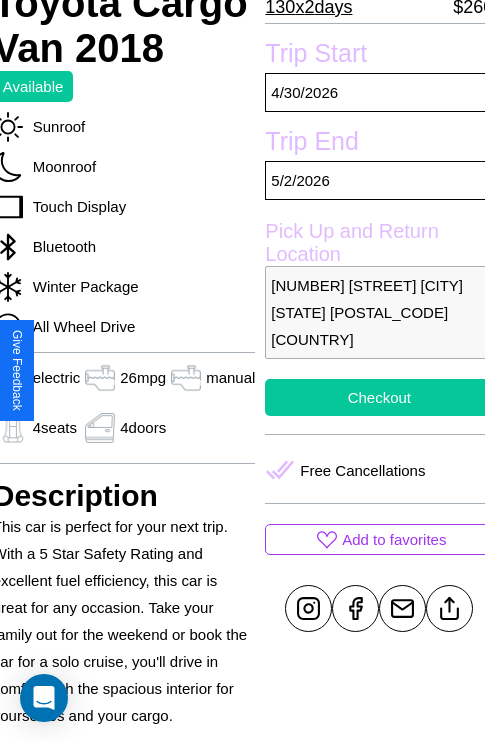 click on "Checkout" at bounding box center [379, 397] 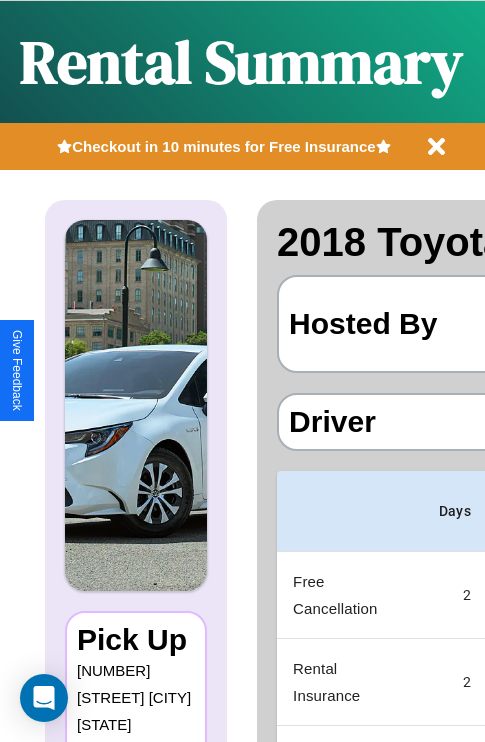 scroll, scrollTop: 0, scrollLeft: 378, axis: horizontal 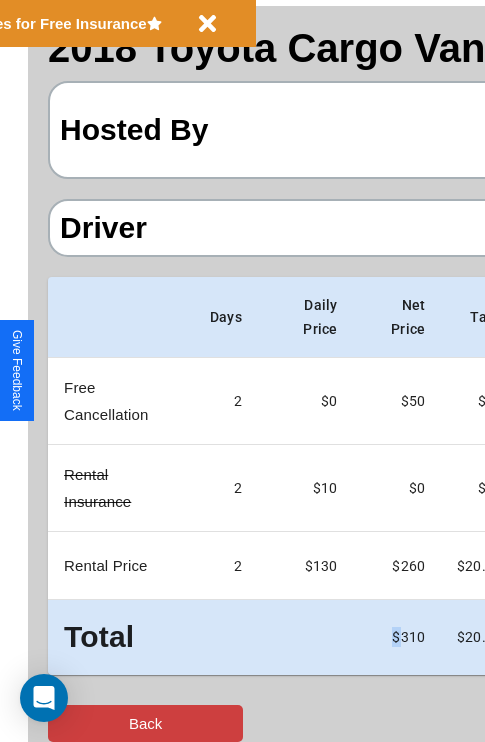 click on "Back" at bounding box center [145, 723] 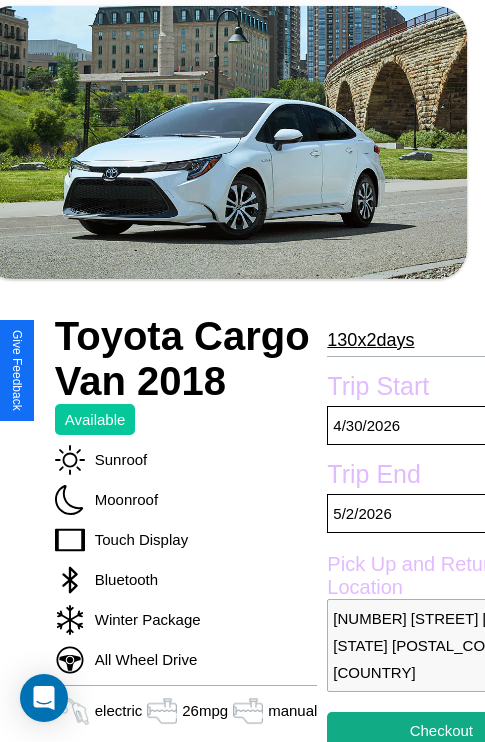 scroll, scrollTop: 336, scrollLeft: 80, axis: both 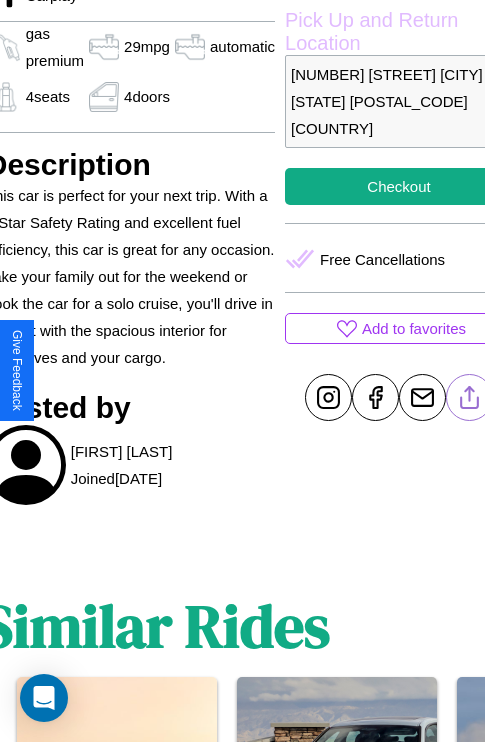 click 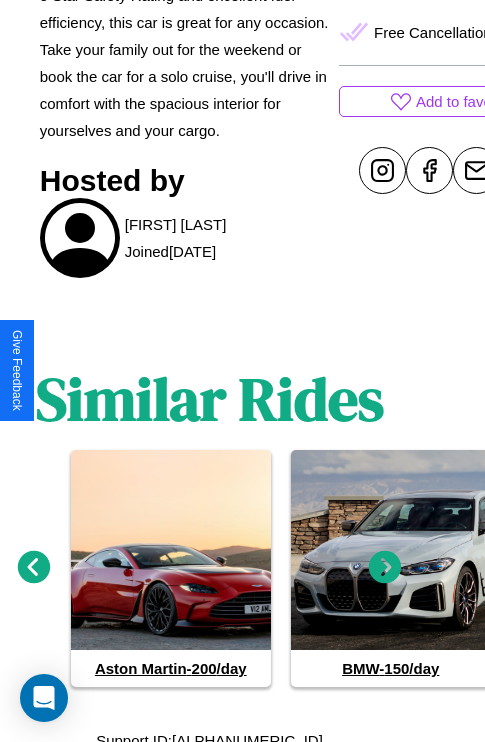 scroll, scrollTop: 931, scrollLeft: 30, axis: both 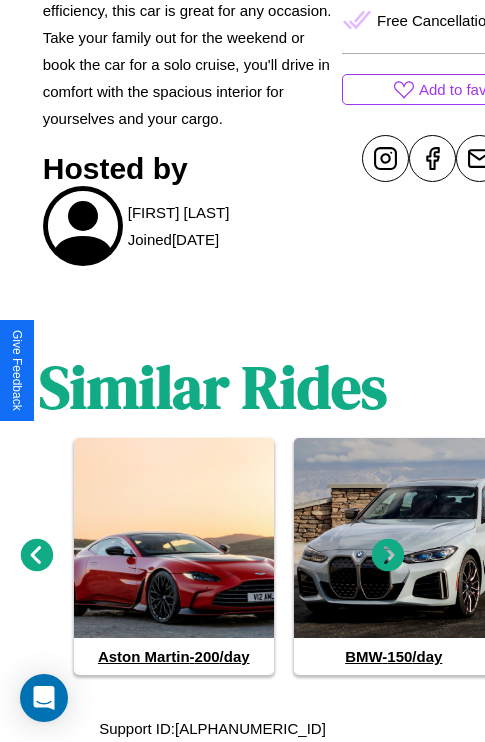 click 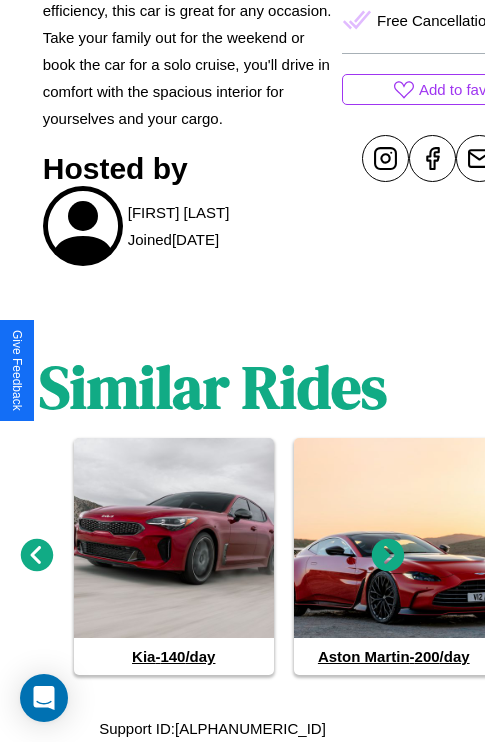click 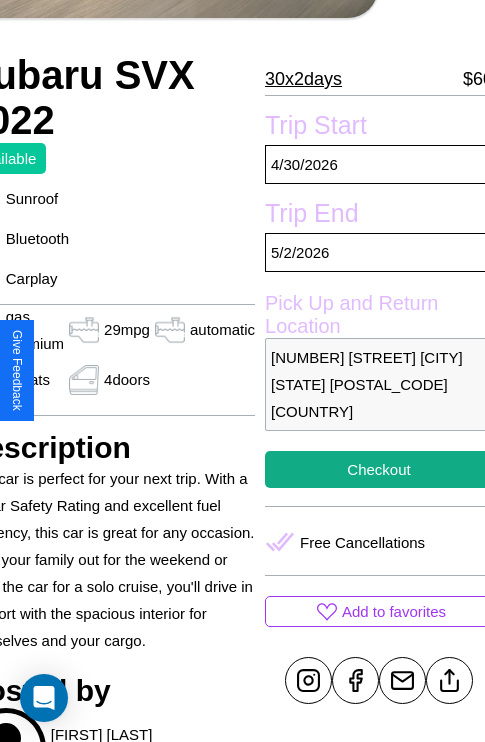 scroll, scrollTop: 481, scrollLeft: 107, axis: both 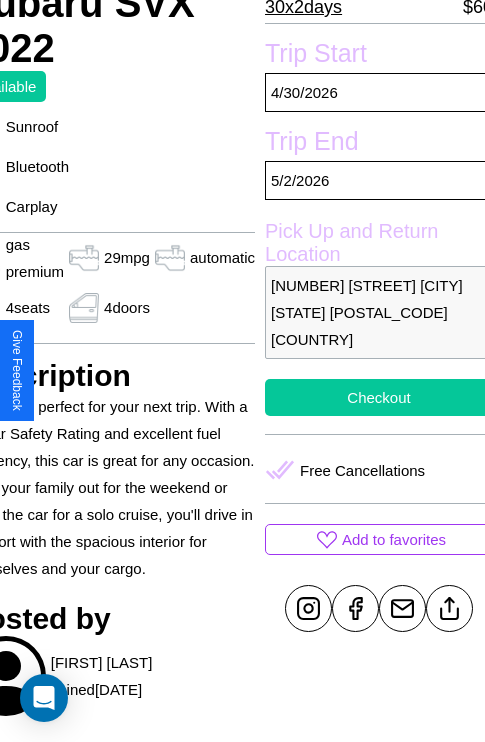 click on "Checkout" at bounding box center (379, 397) 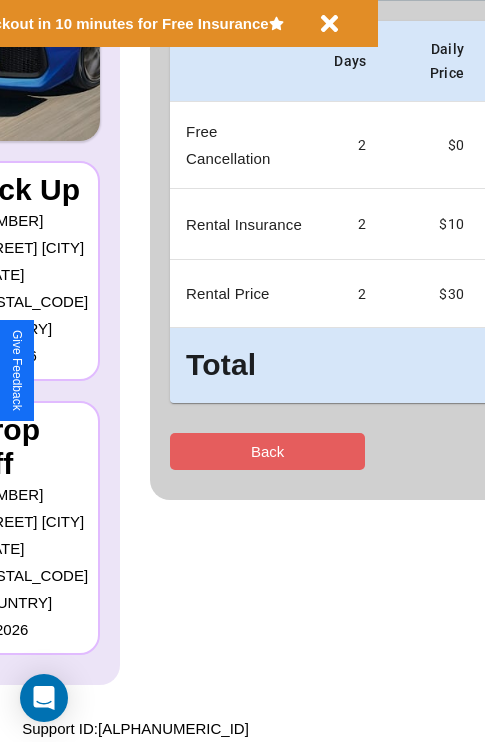 scroll, scrollTop: 0, scrollLeft: 0, axis: both 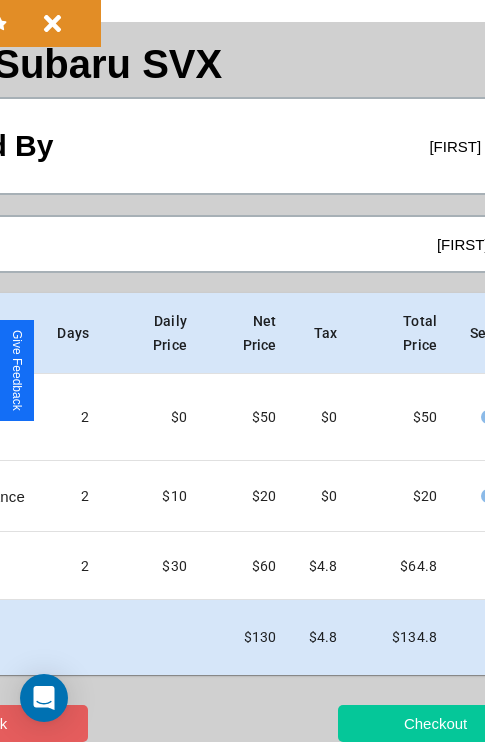 click on "Checkout" at bounding box center [435, 723] 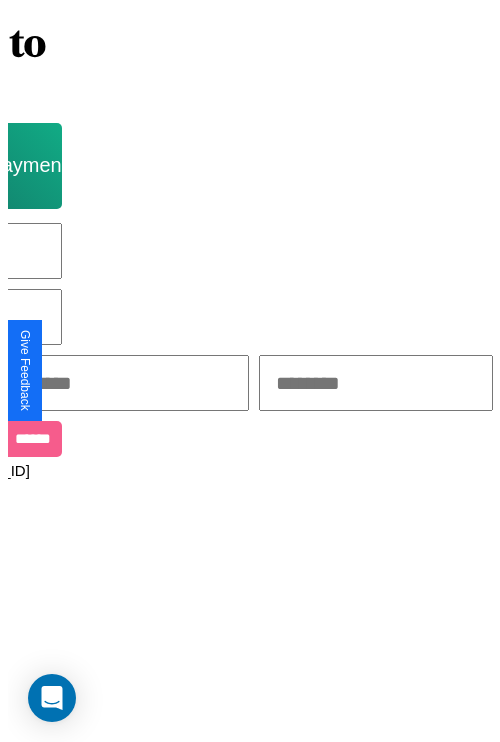 scroll, scrollTop: 0, scrollLeft: 0, axis: both 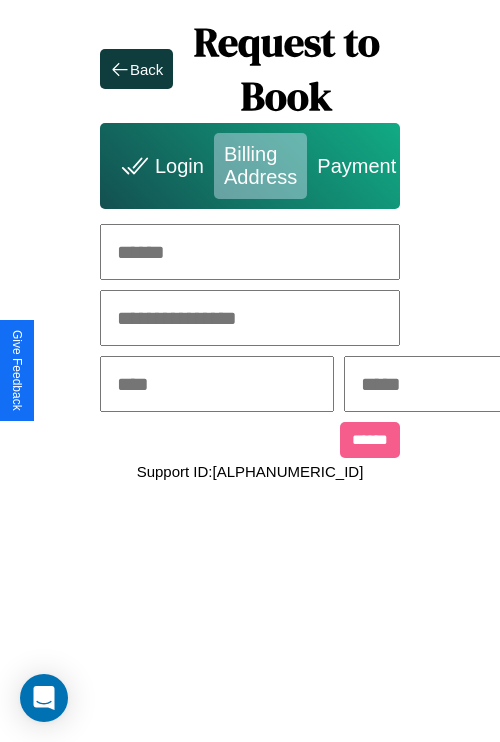 click at bounding box center [250, 252] 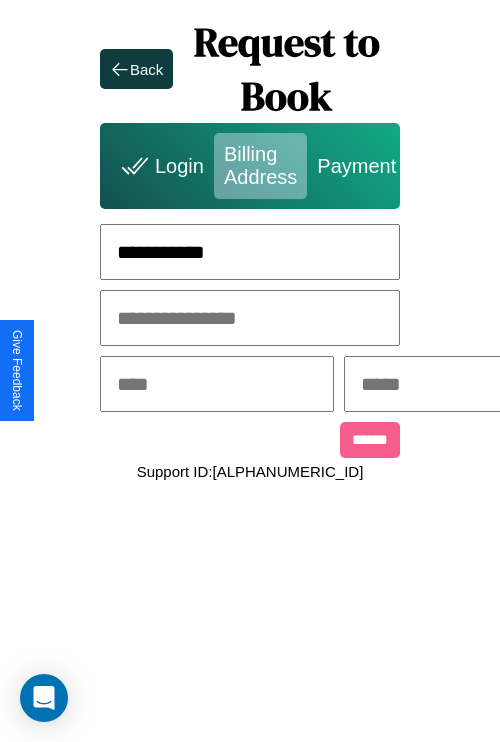 type on "**********" 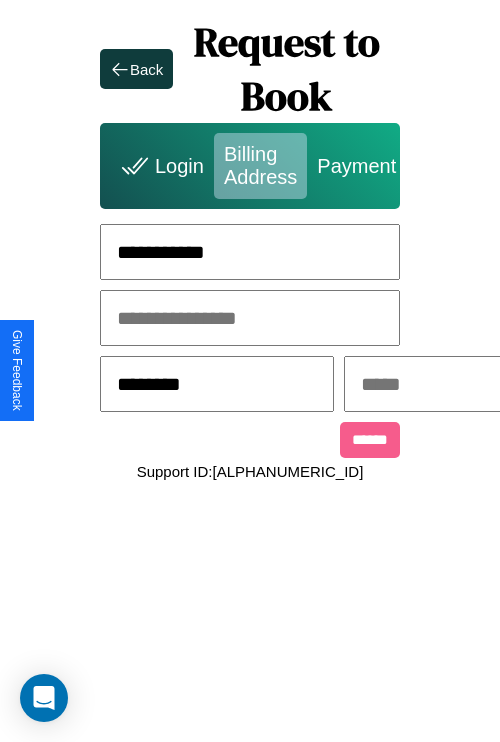 type on "********" 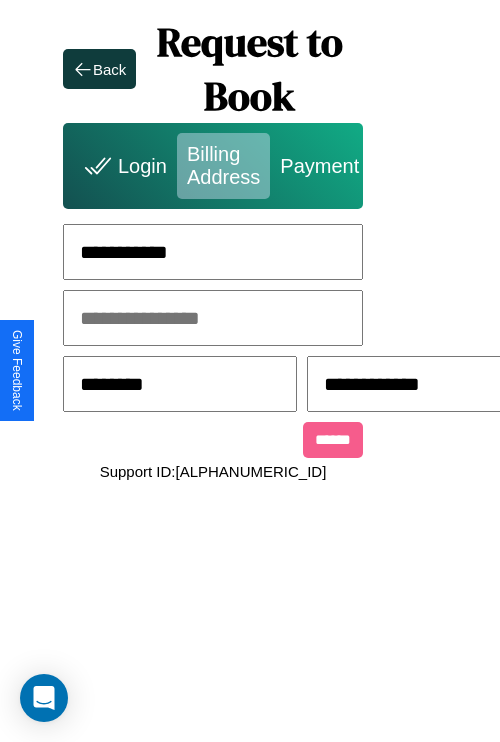 scroll, scrollTop: 0, scrollLeft: 517, axis: horizontal 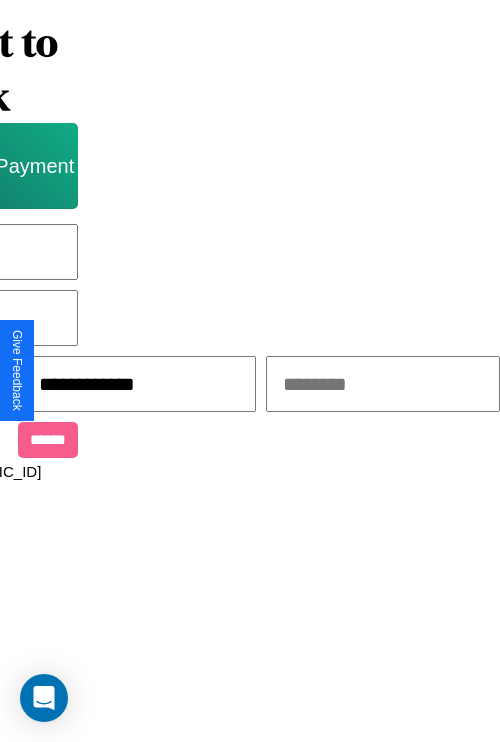 type on "**********" 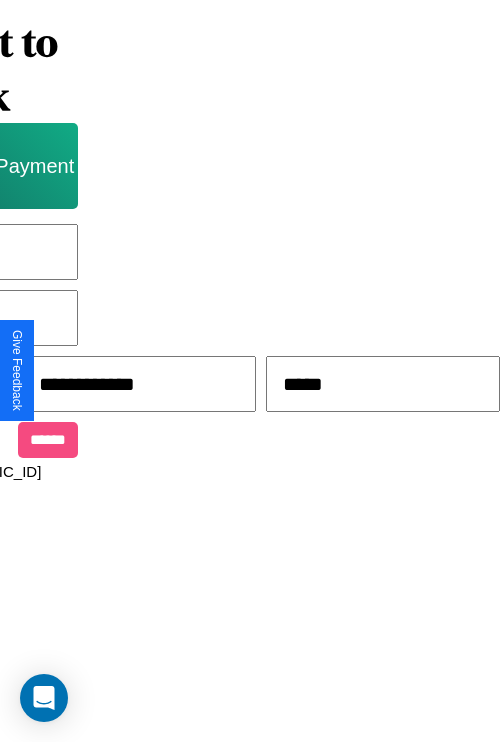 type on "*****" 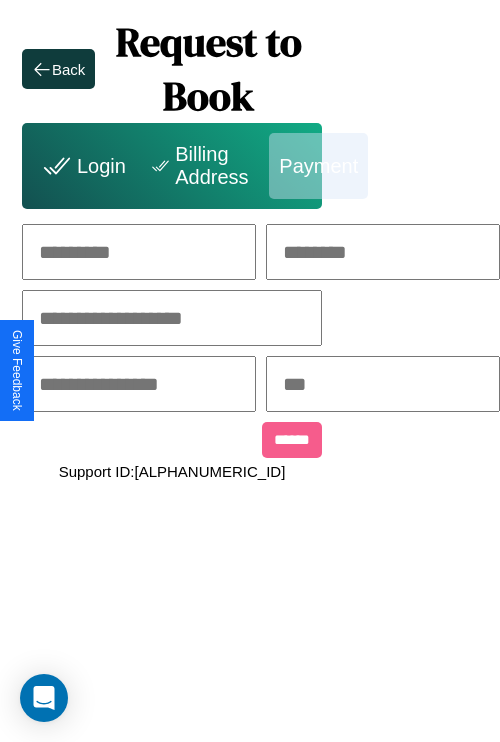 scroll, scrollTop: 0, scrollLeft: 208, axis: horizontal 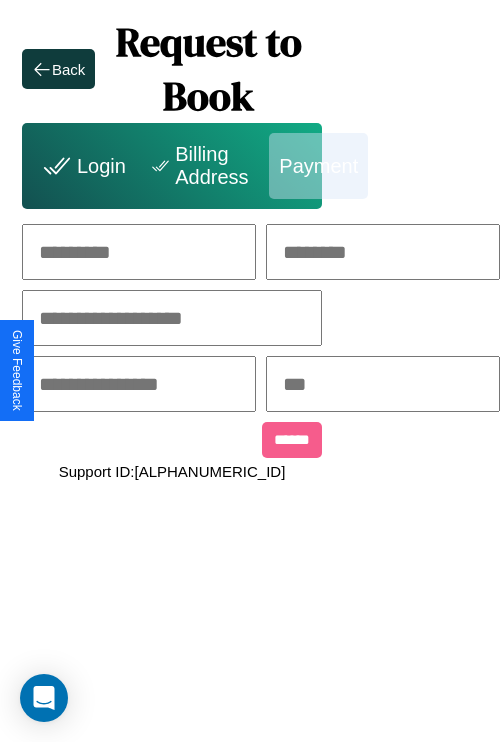 click at bounding box center [139, 252] 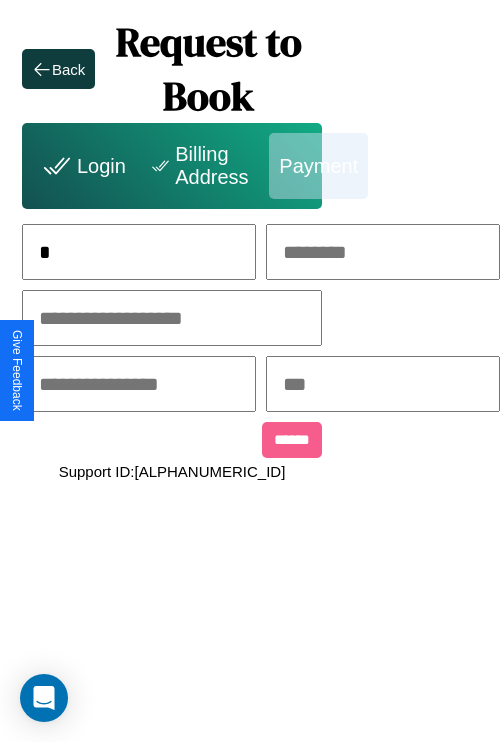 scroll, scrollTop: 0, scrollLeft: 131, axis: horizontal 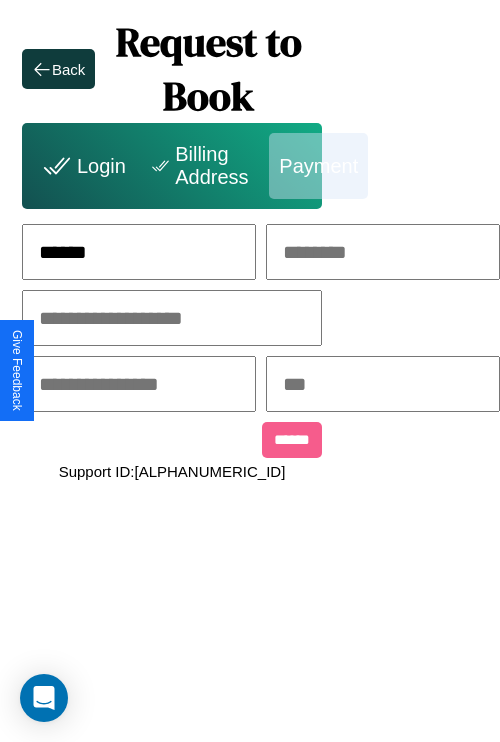 type on "******" 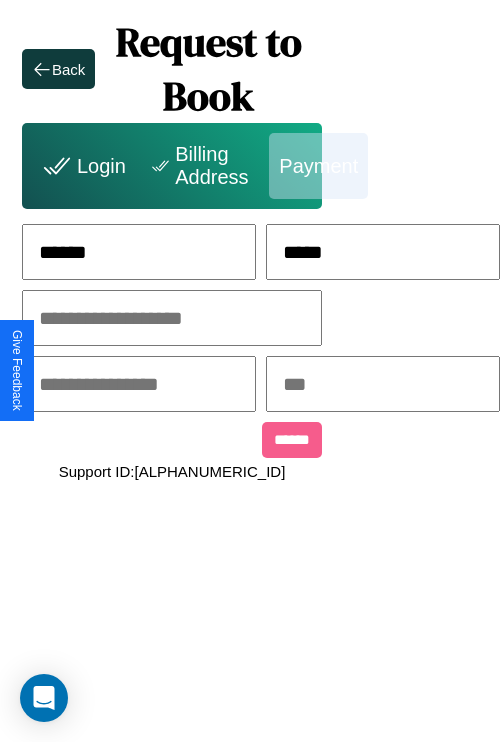type on "*****" 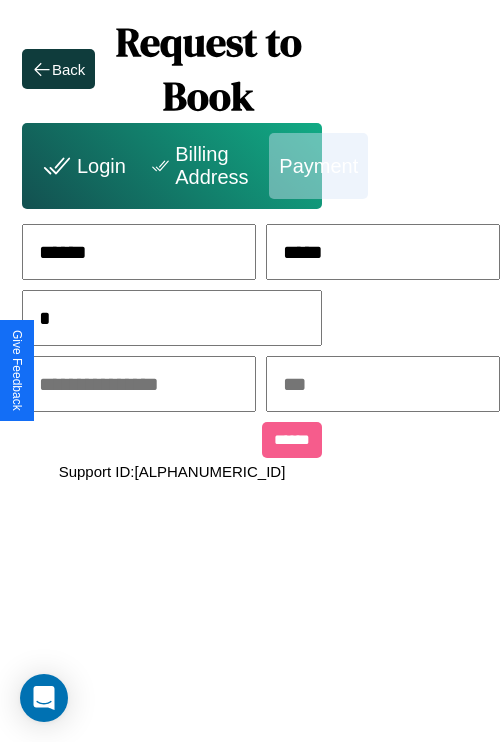 scroll, scrollTop: 0, scrollLeft: 128, axis: horizontal 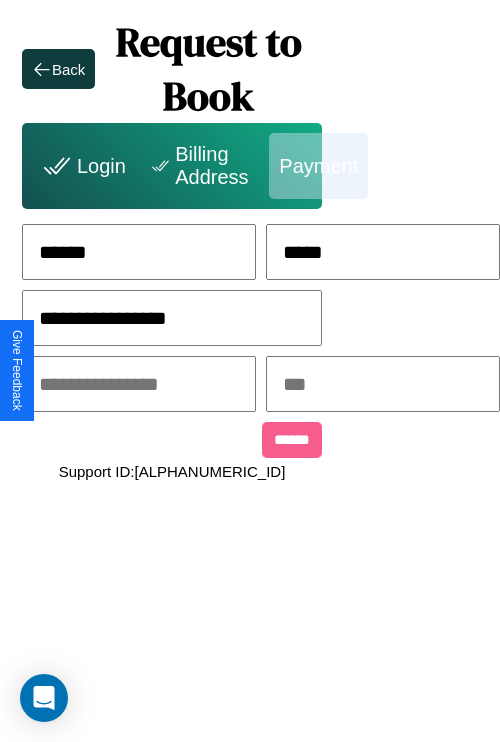type on "**********" 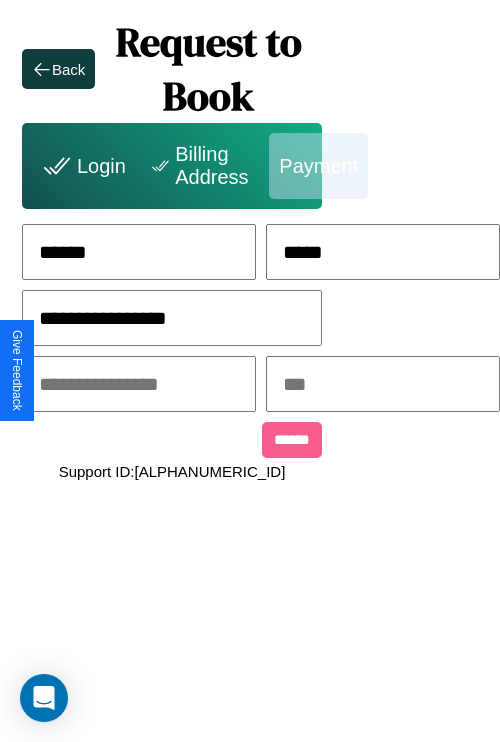 click at bounding box center [139, 384] 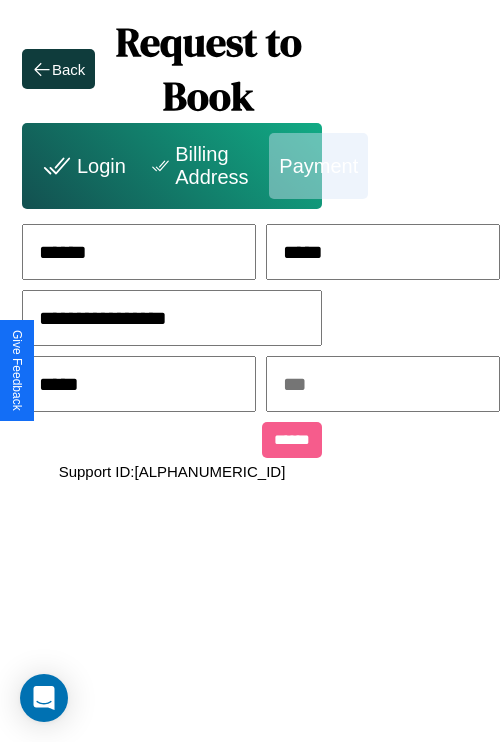 type on "*****" 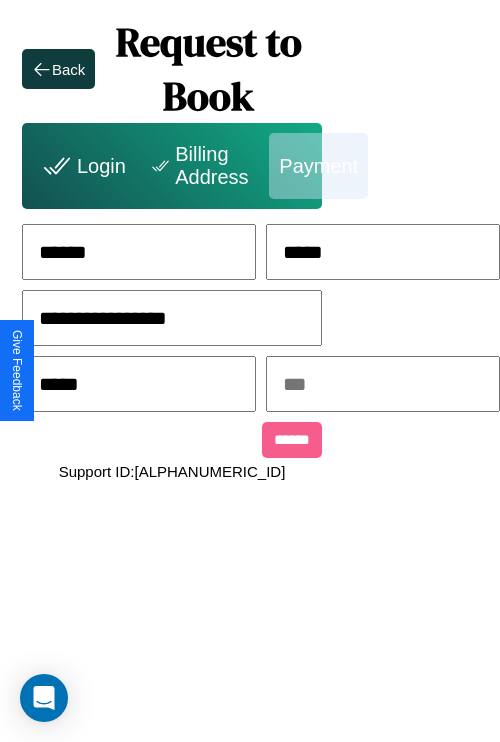 click at bounding box center (383, 384) 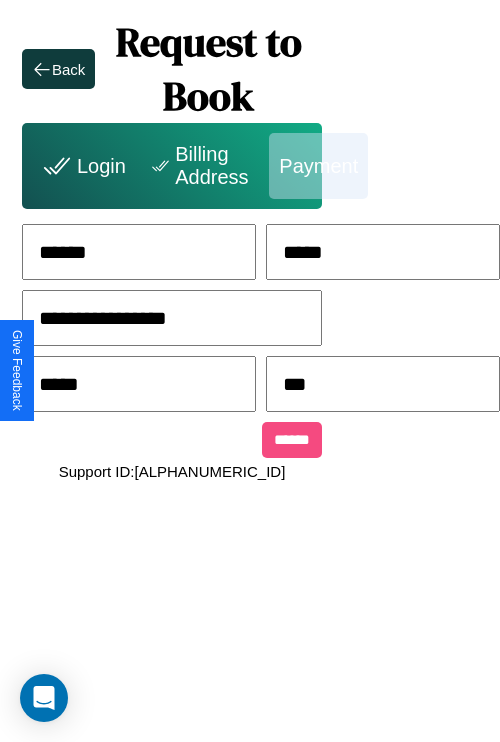 type on "***" 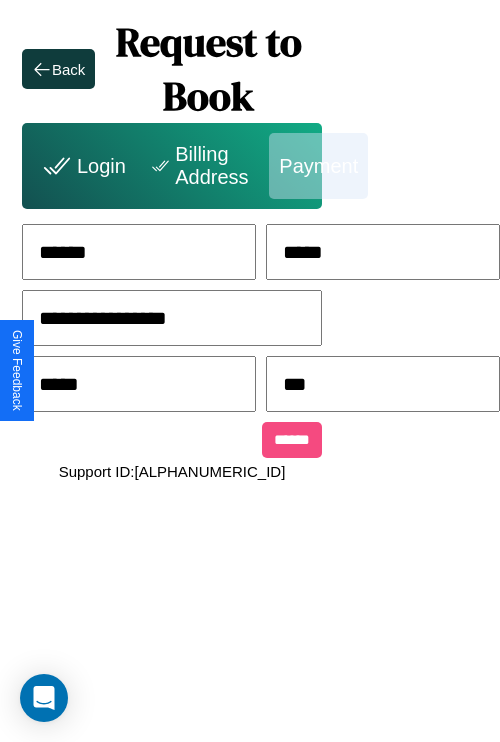 click on "******" at bounding box center (292, 440) 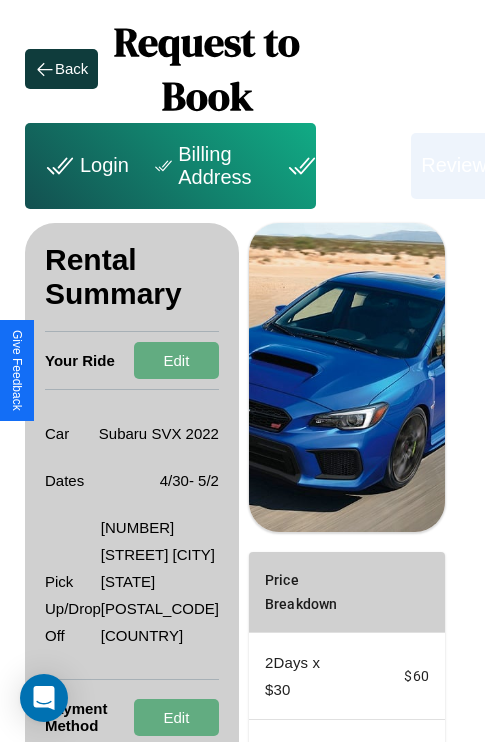 scroll, scrollTop: 328, scrollLeft: 72, axis: both 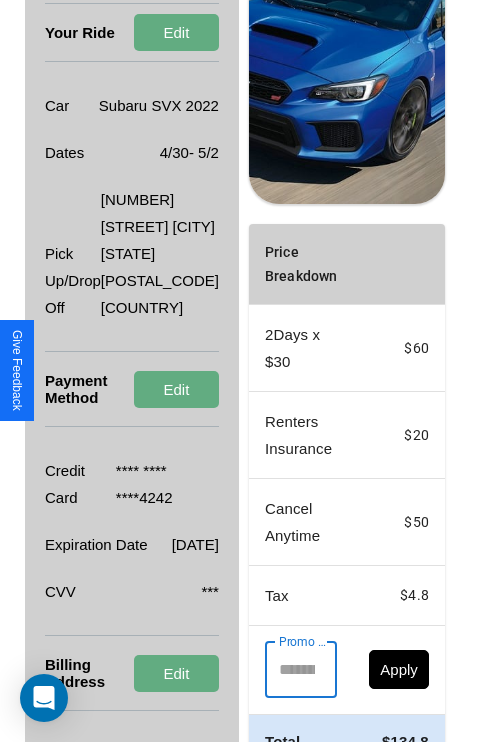 click on "Promo Code" at bounding box center [290, 670] 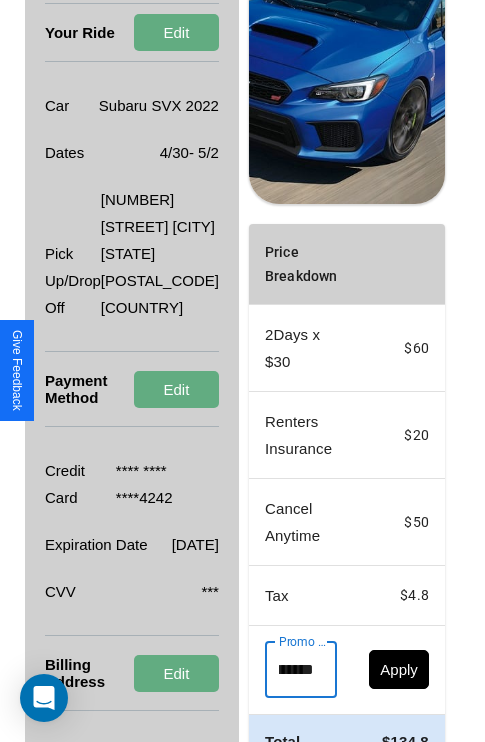 scroll, scrollTop: 0, scrollLeft: 96, axis: horizontal 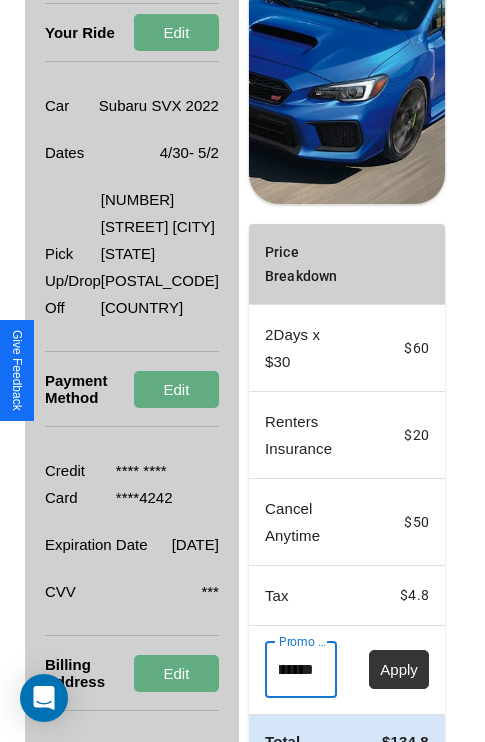 type on "**********" 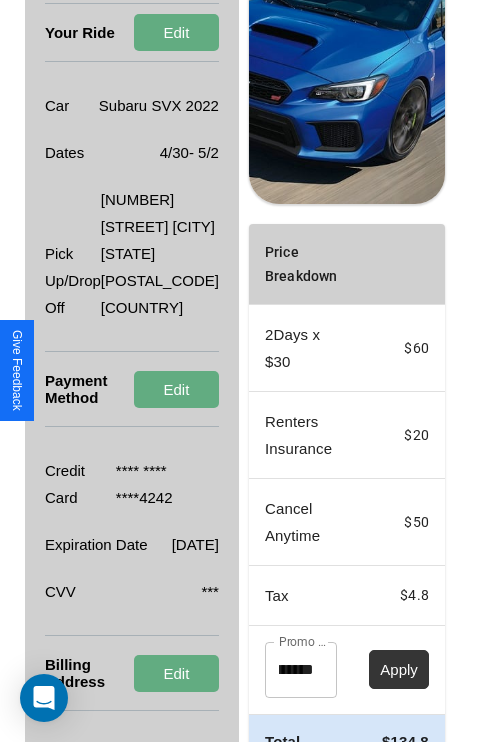 scroll, scrollTop: 0, scrollLeft: 0, axis: both 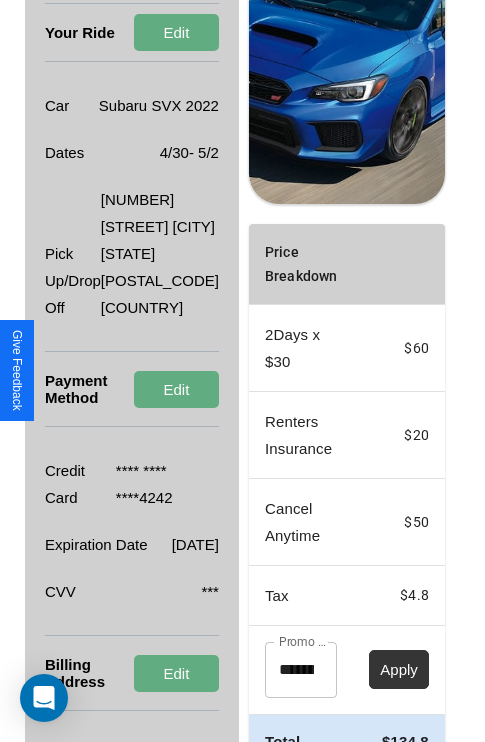 click on "Apply" at bounding box center (399, 669) 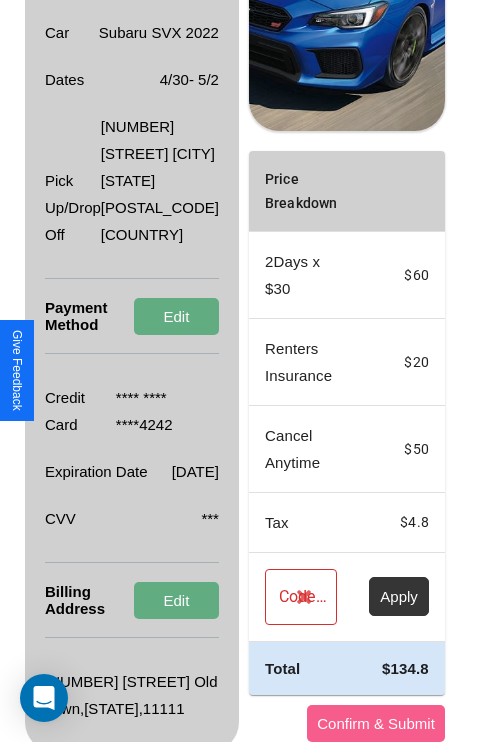 scroll, scrollTop: 482, scrollLeft: 72, axis: both 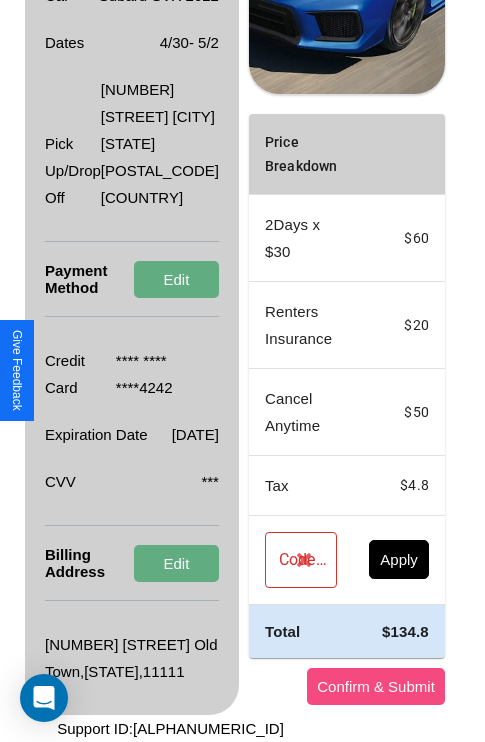 click on "Confirm & Submit" at bounding box center [376, 686] 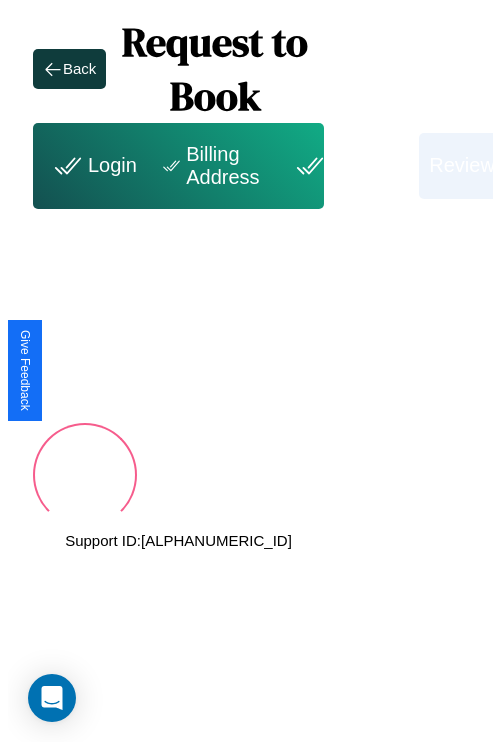 scroll, scrollTop: 0, scrollLeft: 72, axis: horizontal 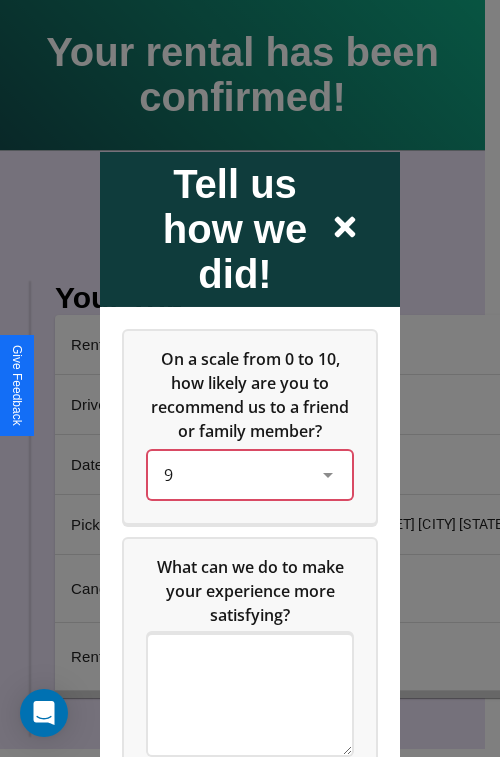 click on "9" at bounding box center [234, 474] 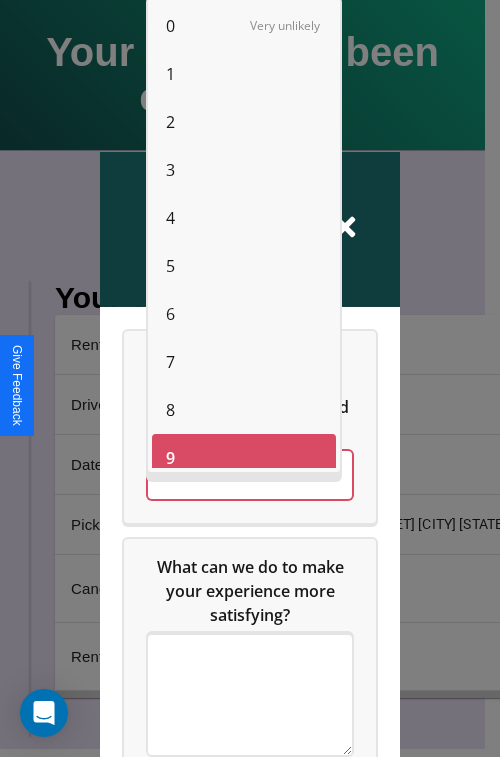 scroll, scrollTop: 14, scrollLeft: 0, axis: vertical 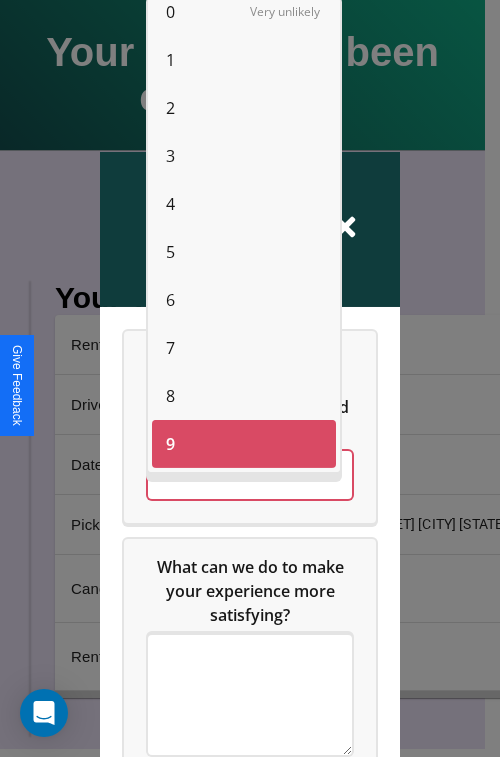 click on "2" at bounding box center [170, 108] 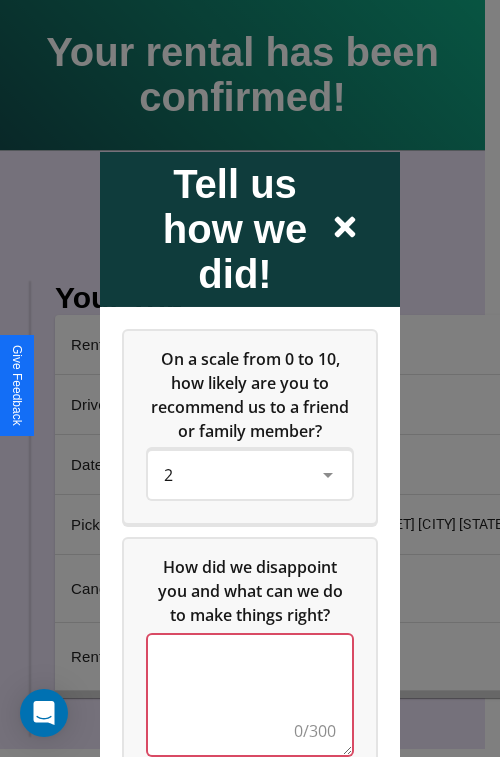 click at bounding box center [250, 694] 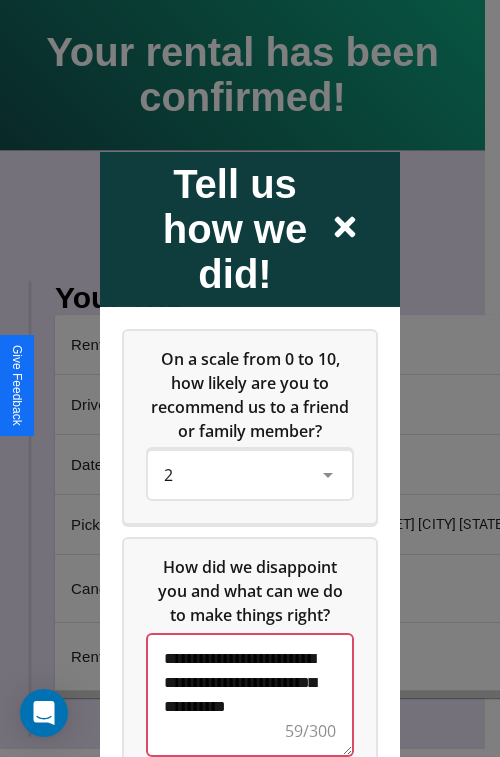 scroll, scrollTop: 5, scrollLeft: 0, axis: vertical 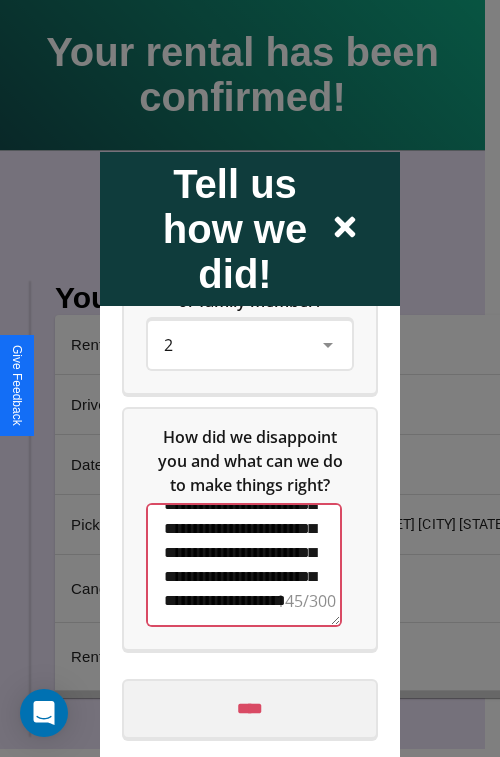type on "**********" 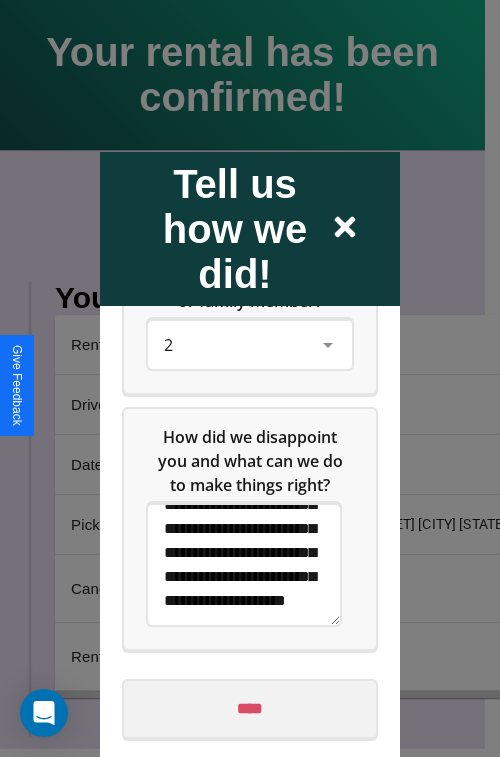click on "****" at bounding box center [250, 708] 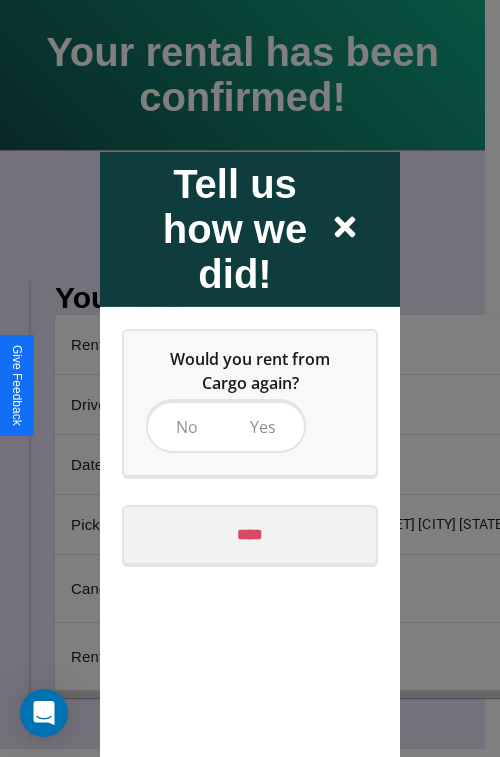 scroll, scrollTop: 0, scrollLeft: 0, axis: both 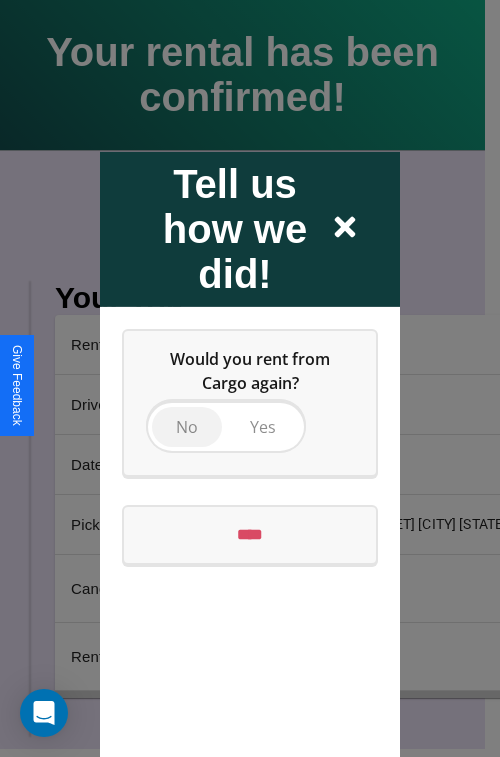 click on "No" at bounding box center [187, 426] 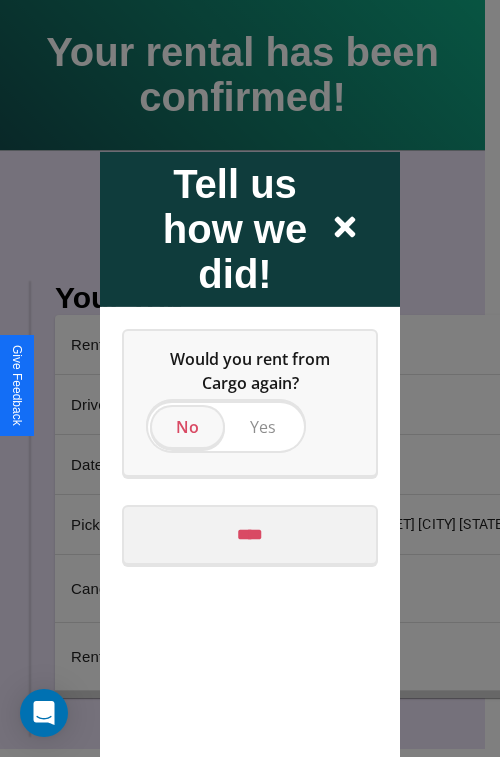 click on "****" at bounding box center [250, 534] 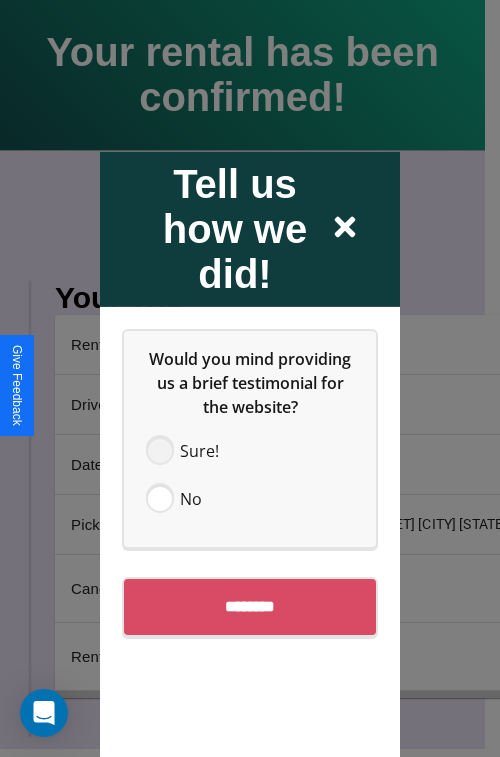 click at bounding box center [160, 450] 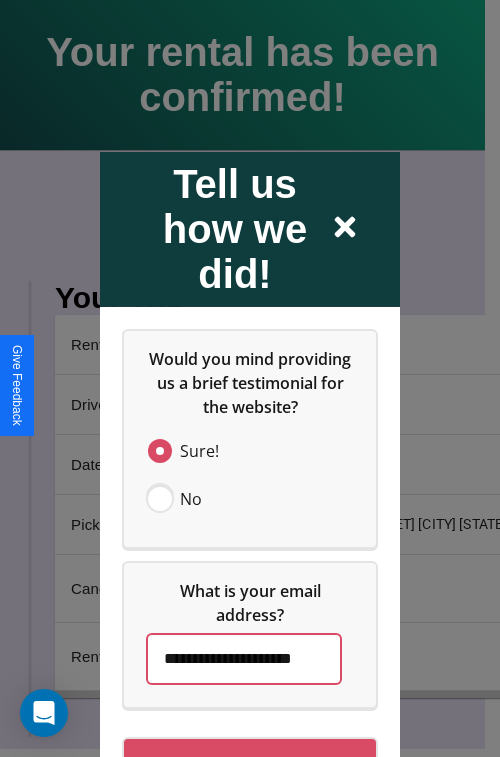 scroll, scrollTop: 0, scrollLeft: 20, axis: horizontal 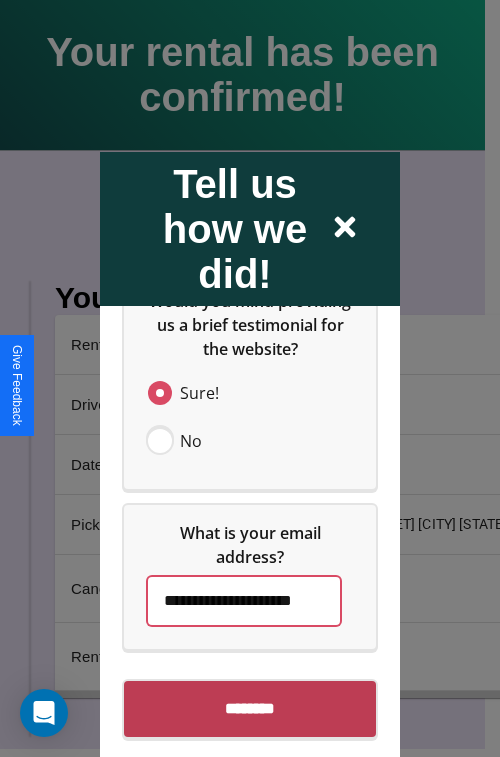 type on "**********" 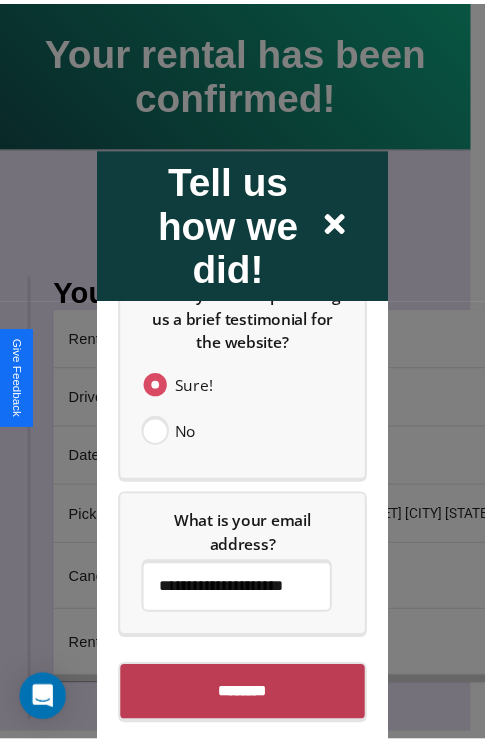 scroll, scrollTop: 0, scrollLeft: 0, axis: both 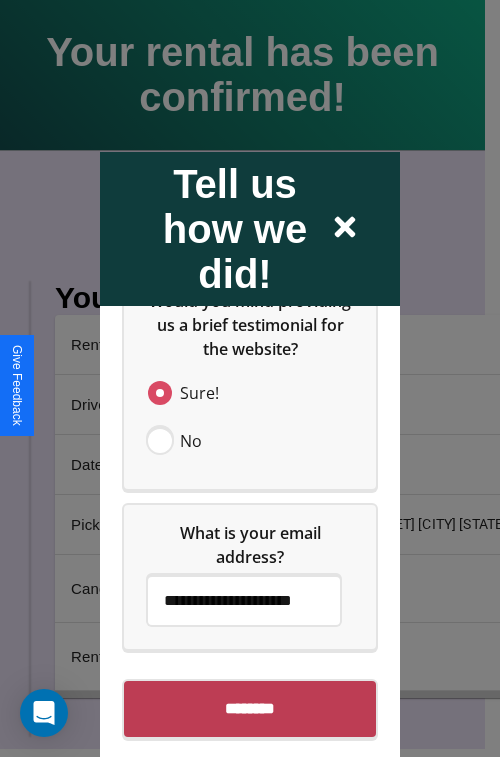 click on "********" at bounding box center (250, 708) 